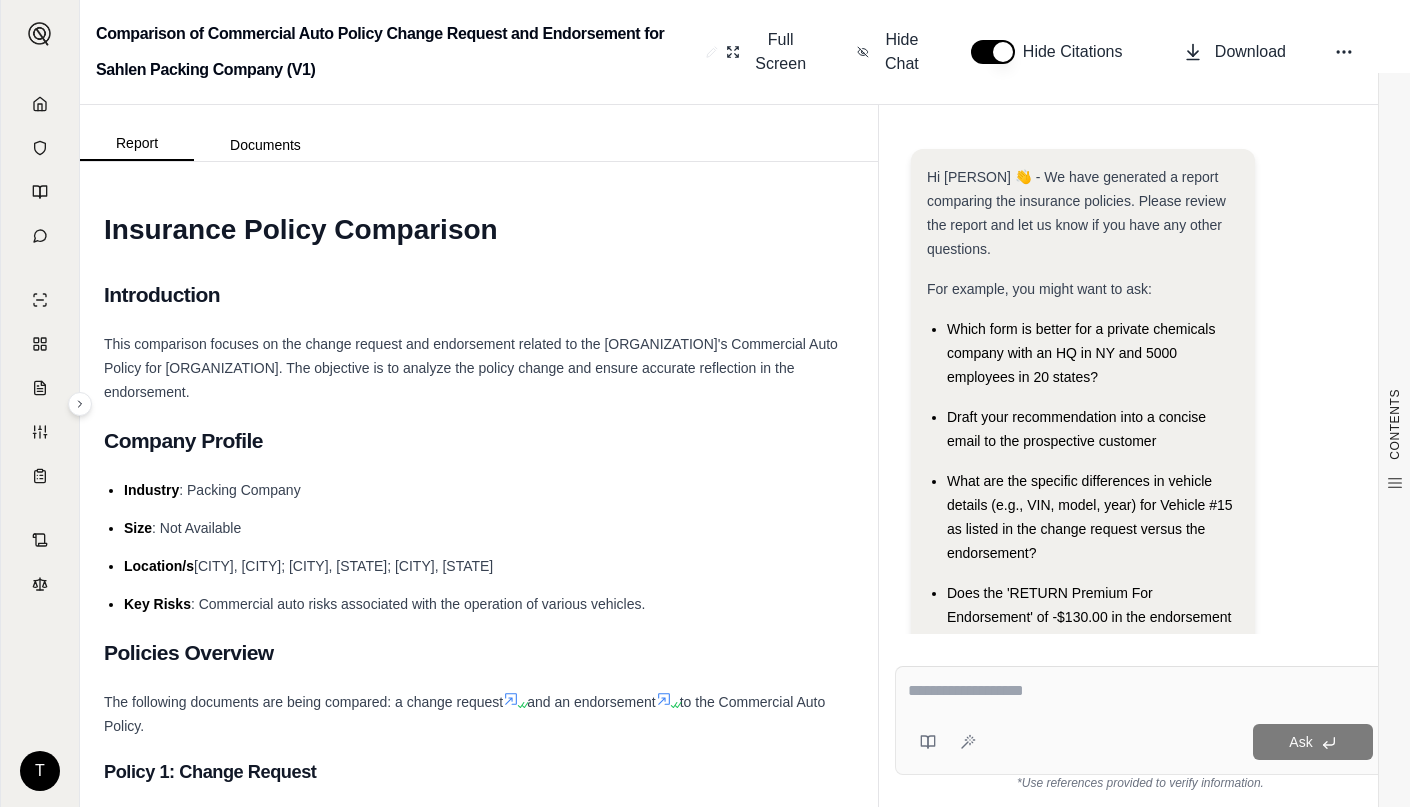 scroll, scrollTop: 0, scrollLeft: 0, axis: both 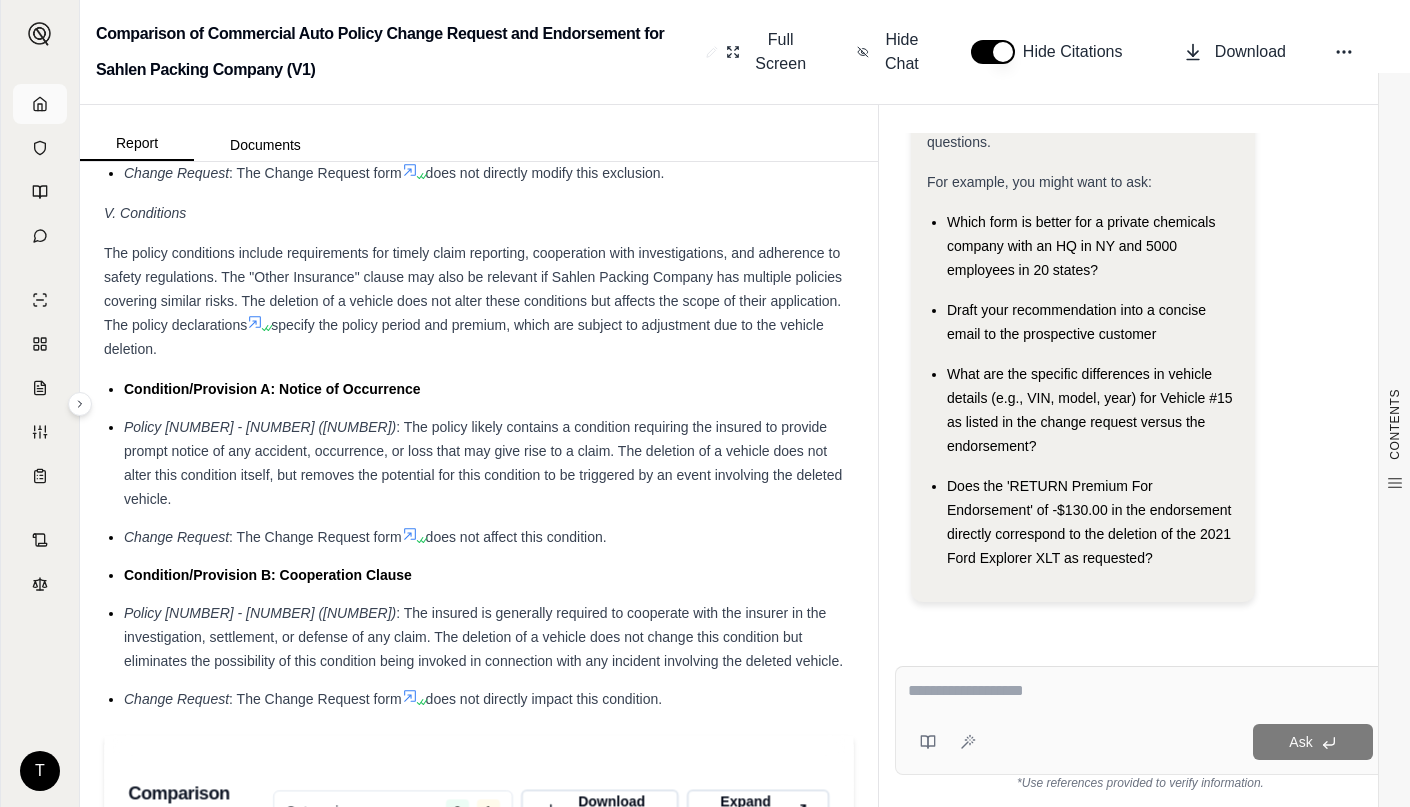 click at bounding box center [40, 104] 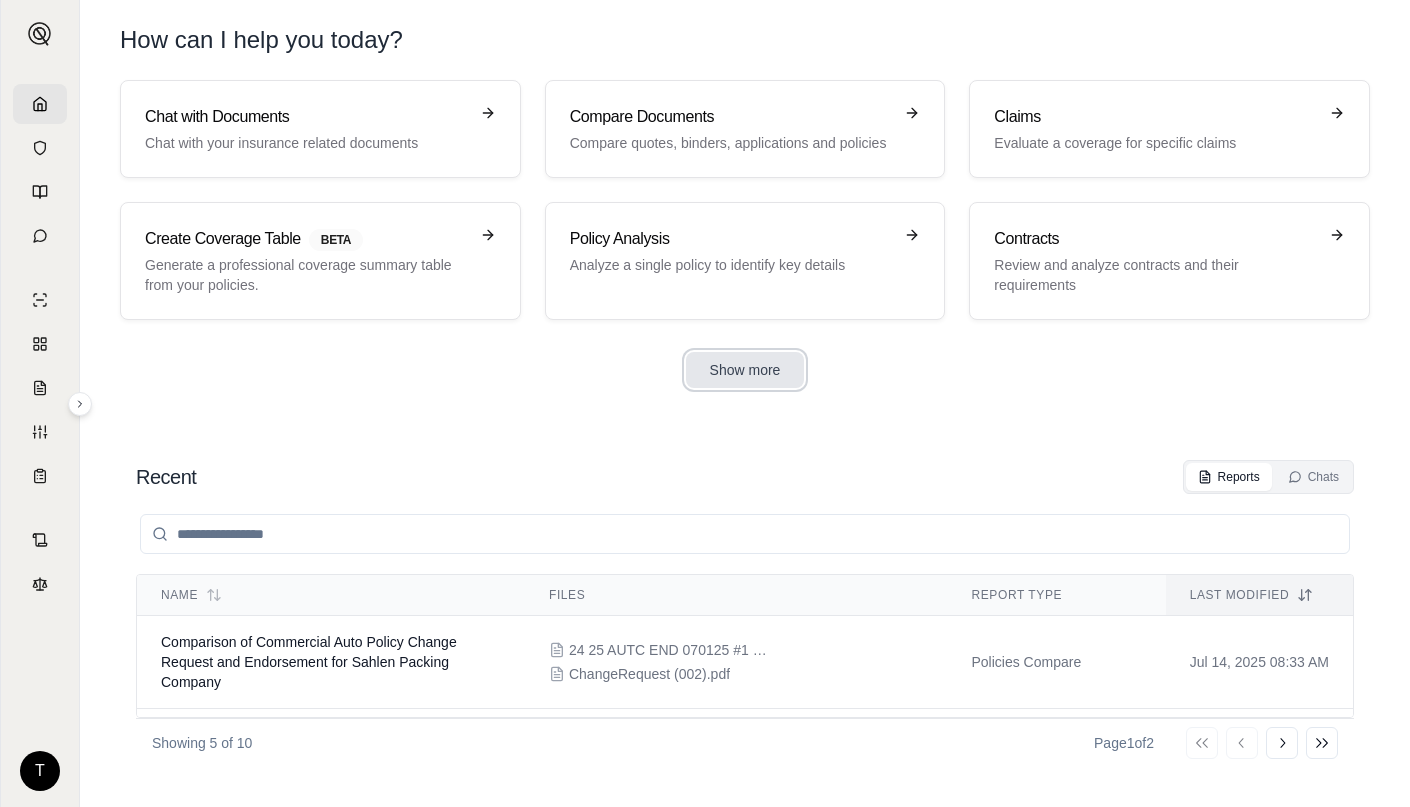click on "Show more" at bounding box center [745, 370] 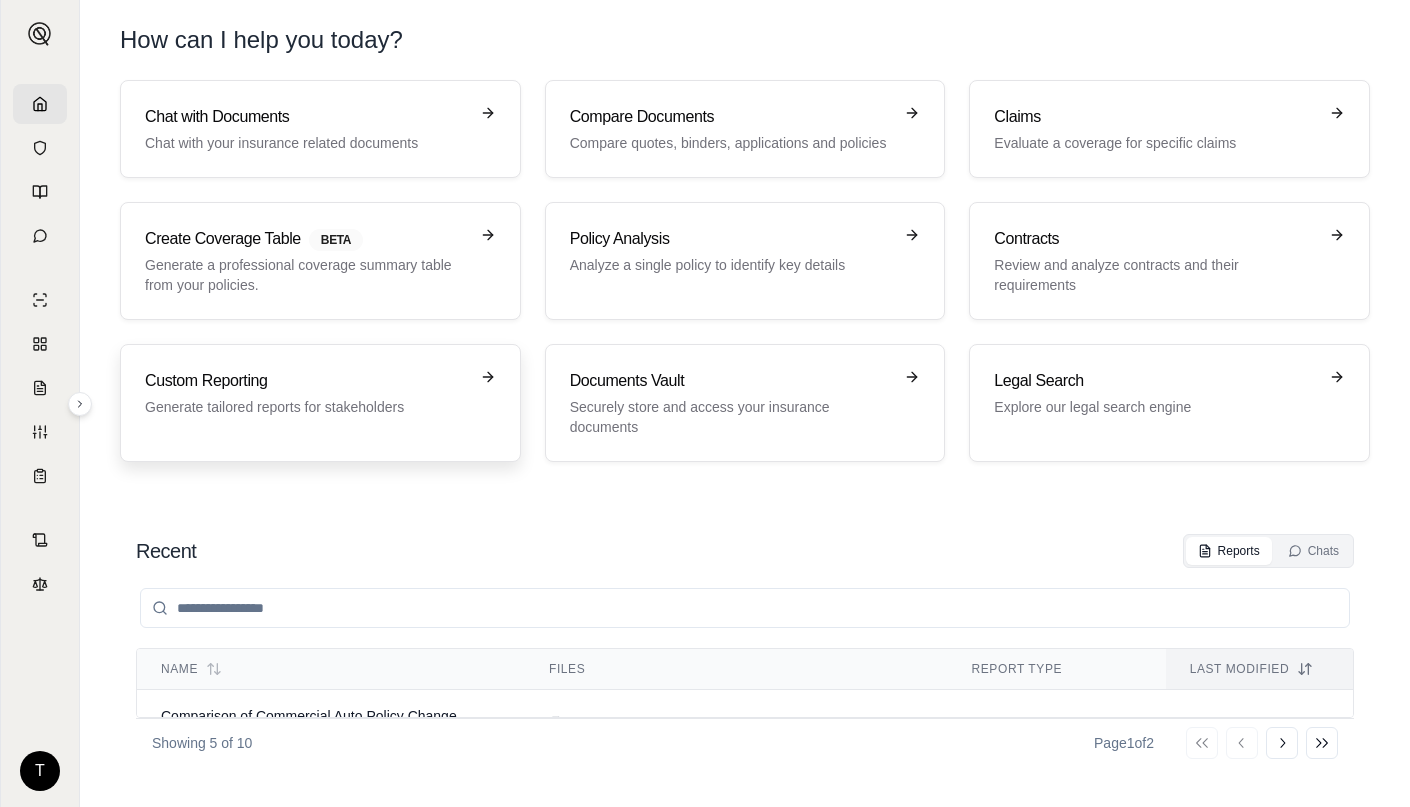 click on "Generate tailored reports for stakeholders" at bounding box center [306, 407] 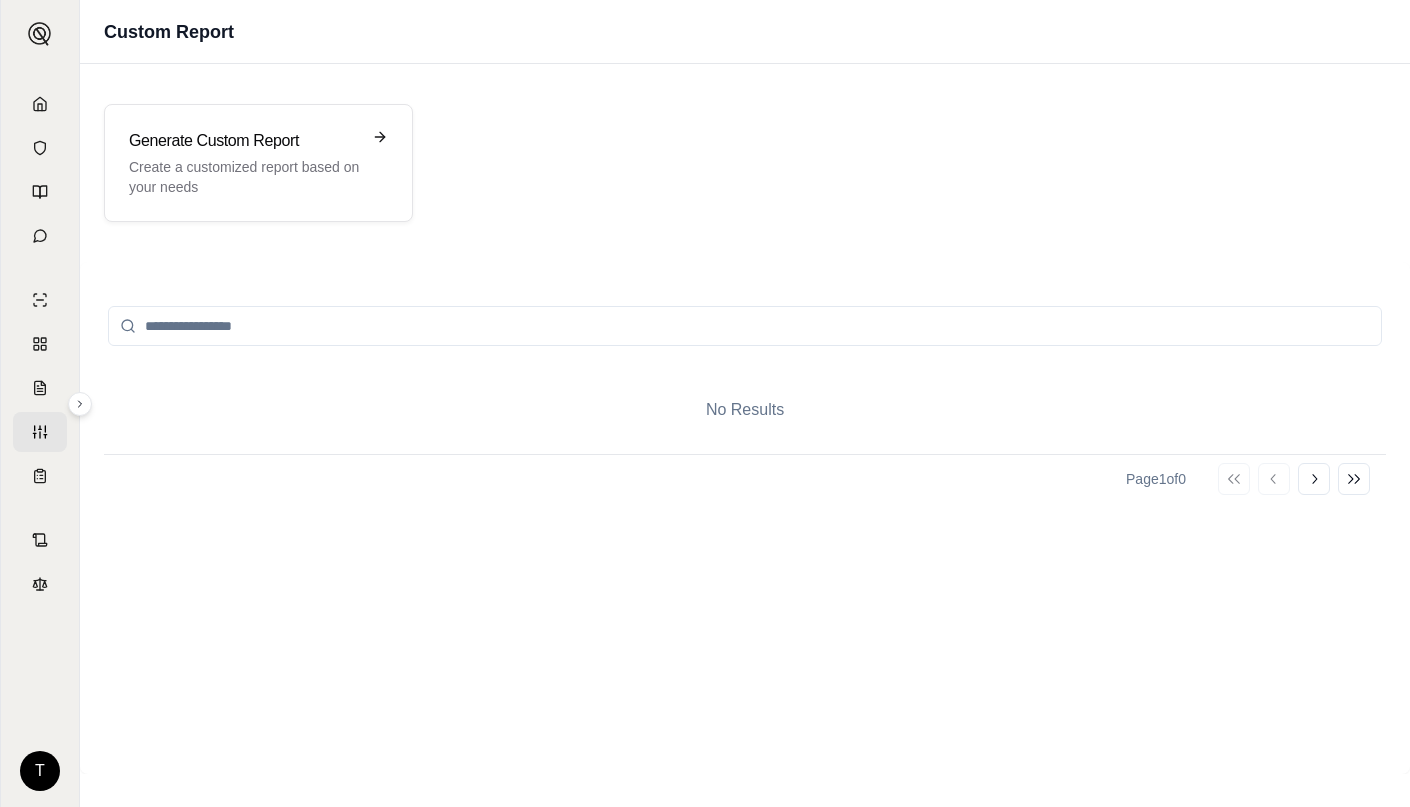 click at bounding box center [745, 326] 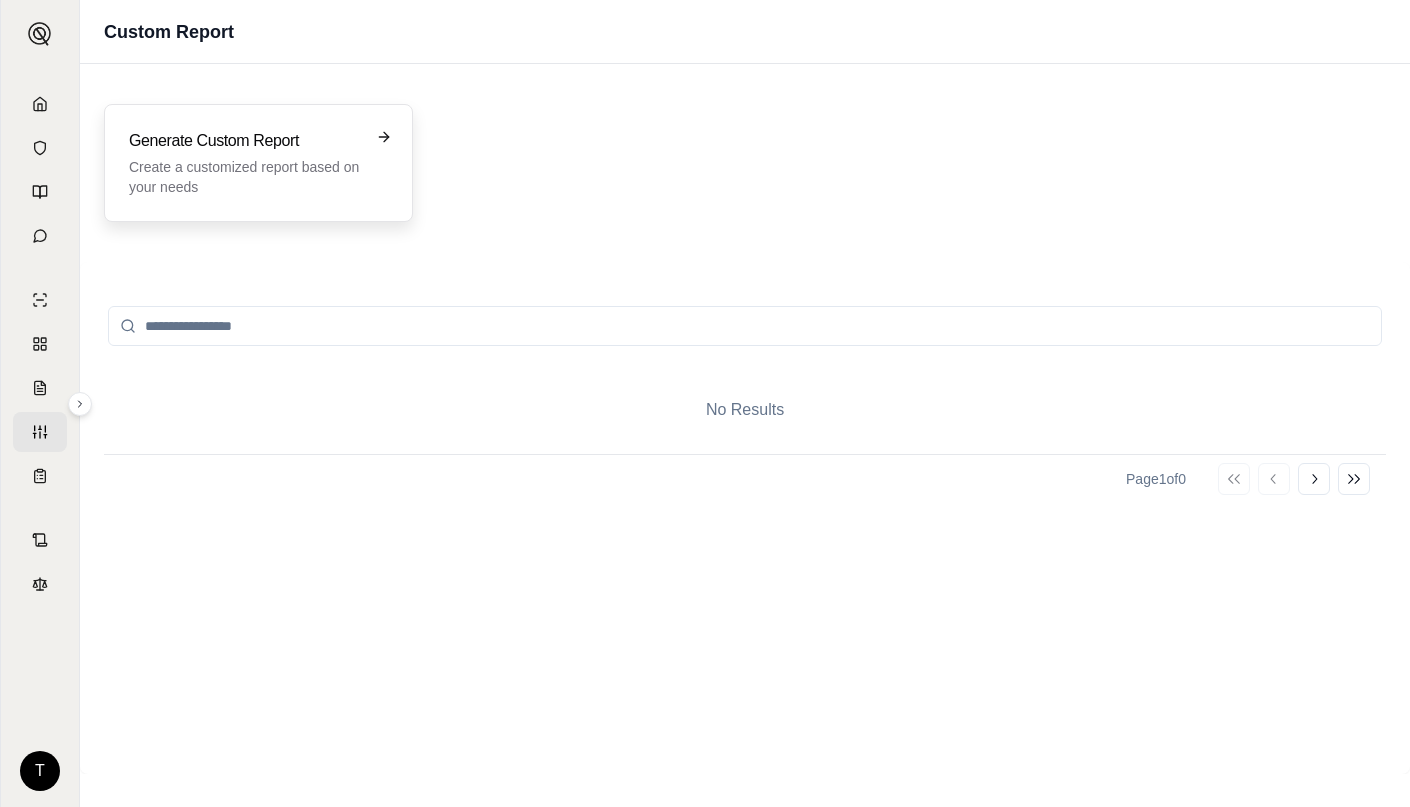 click on "Generate Custom Report Create a customized report based on your needs" at bounding box center (244, 163) 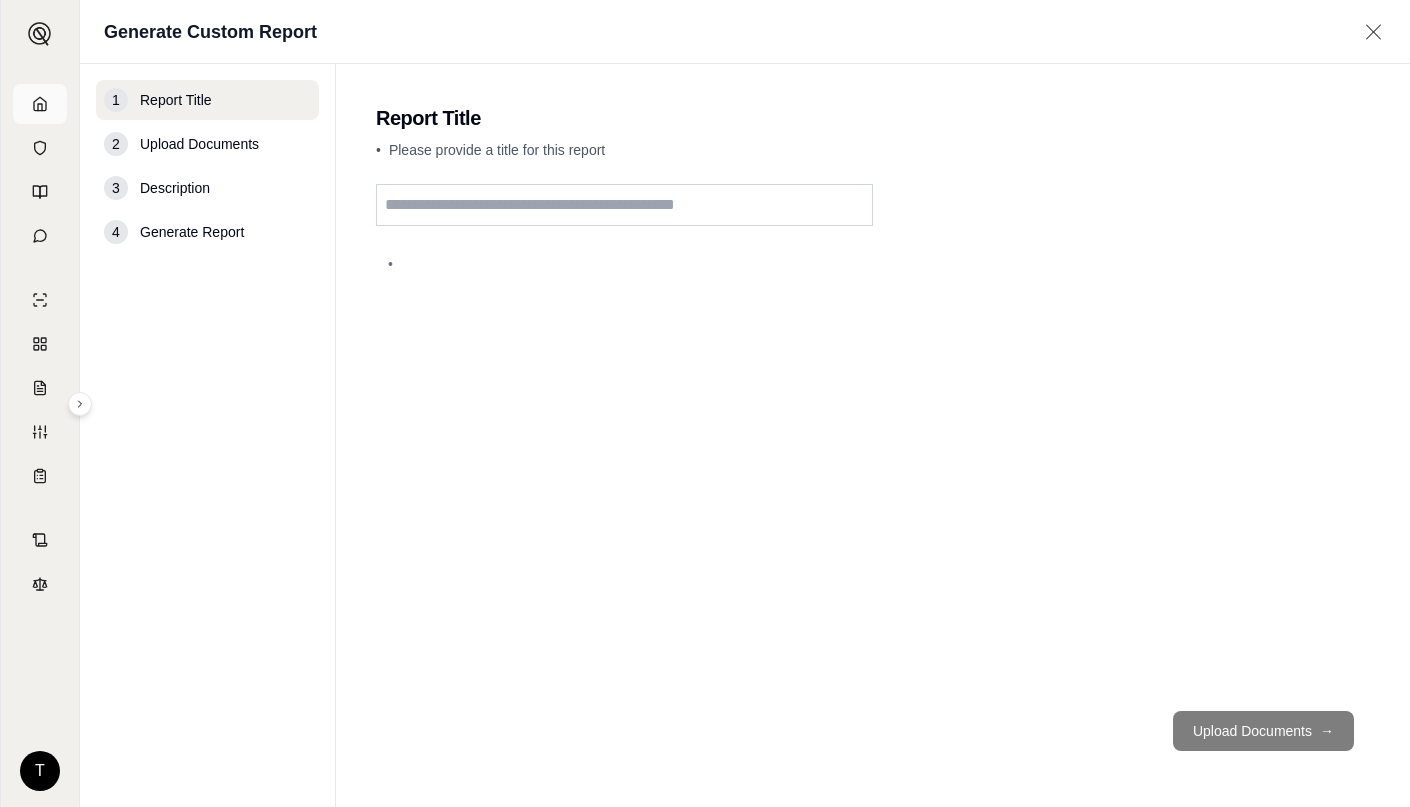click 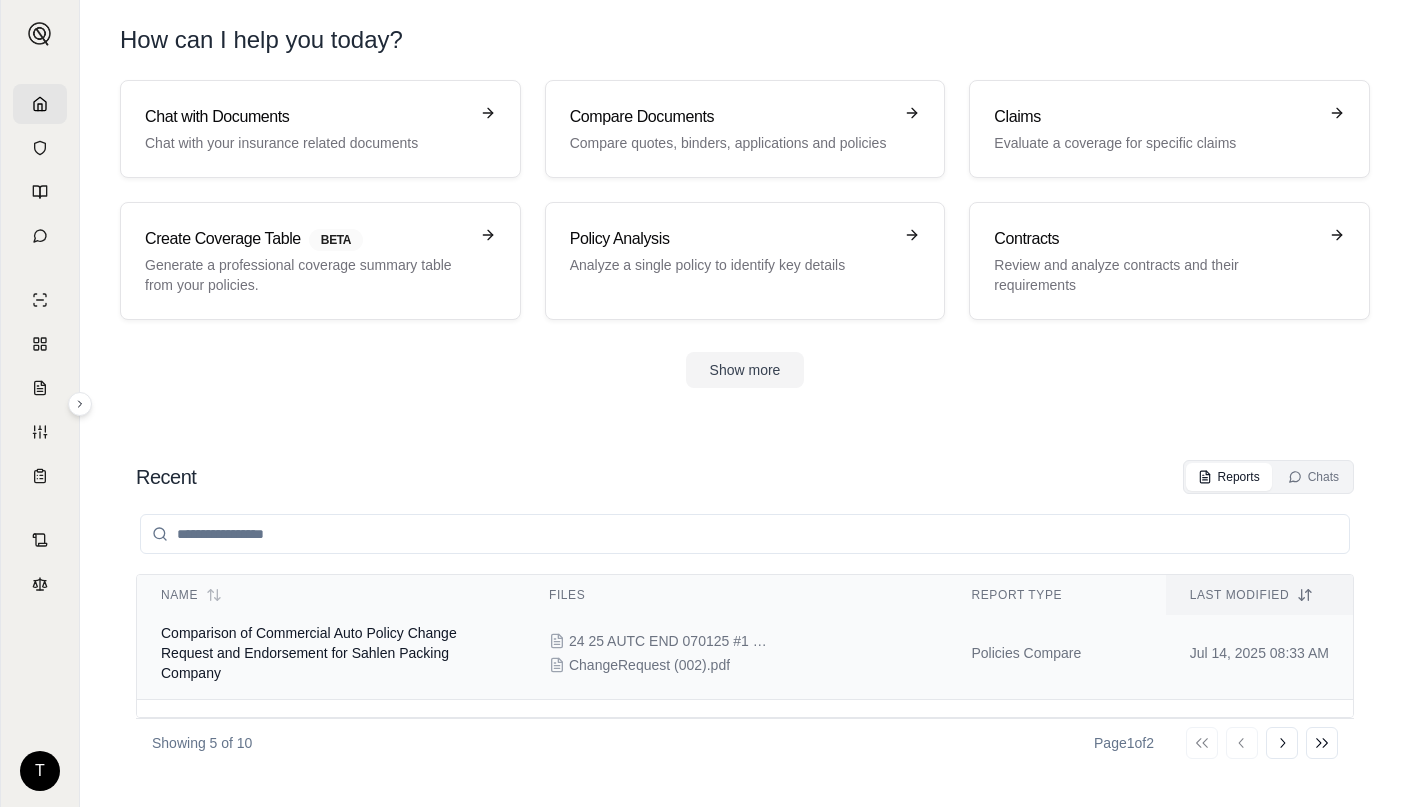 scroll, scrollTop: 0, scrollLeft: 0, axis: both 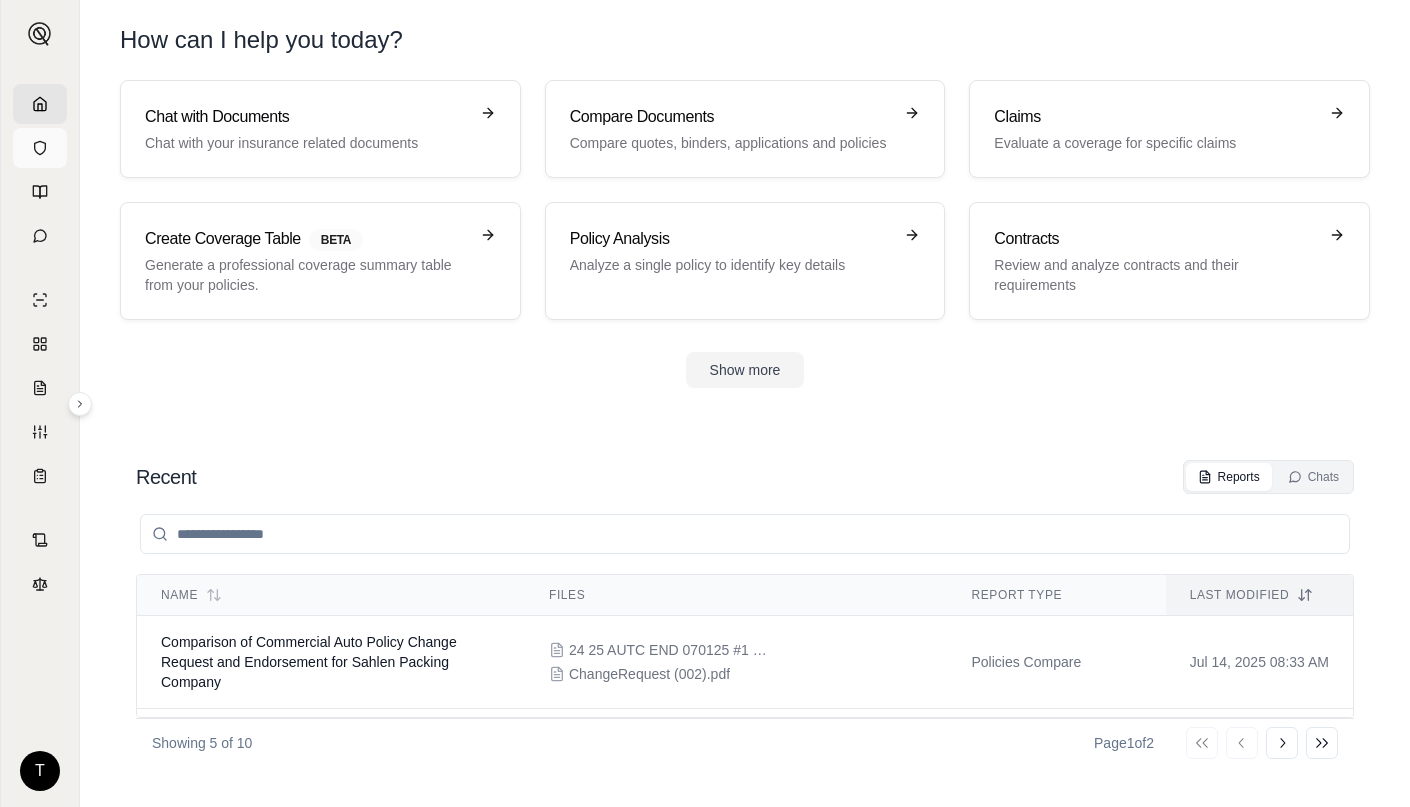 click at bounding box center [40, 148] 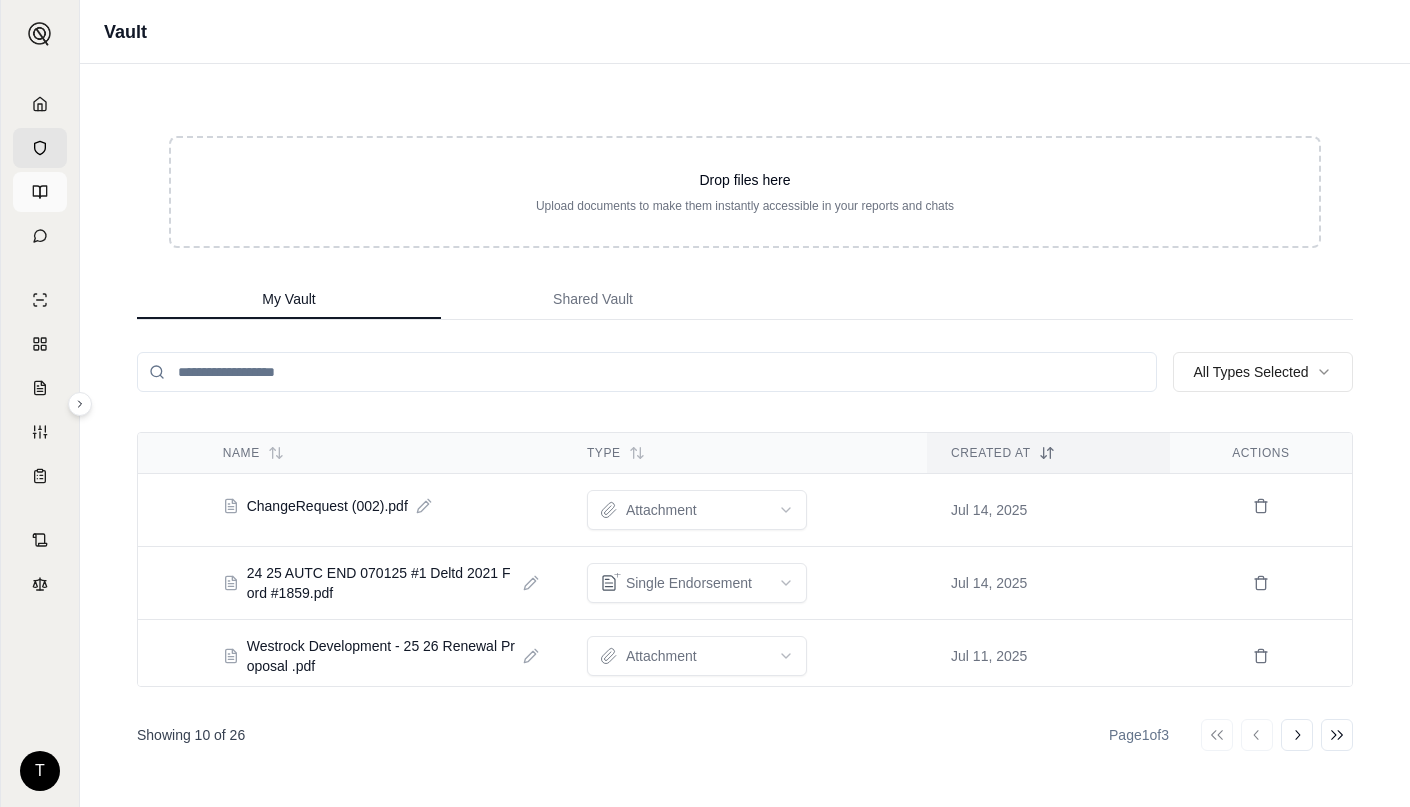 click 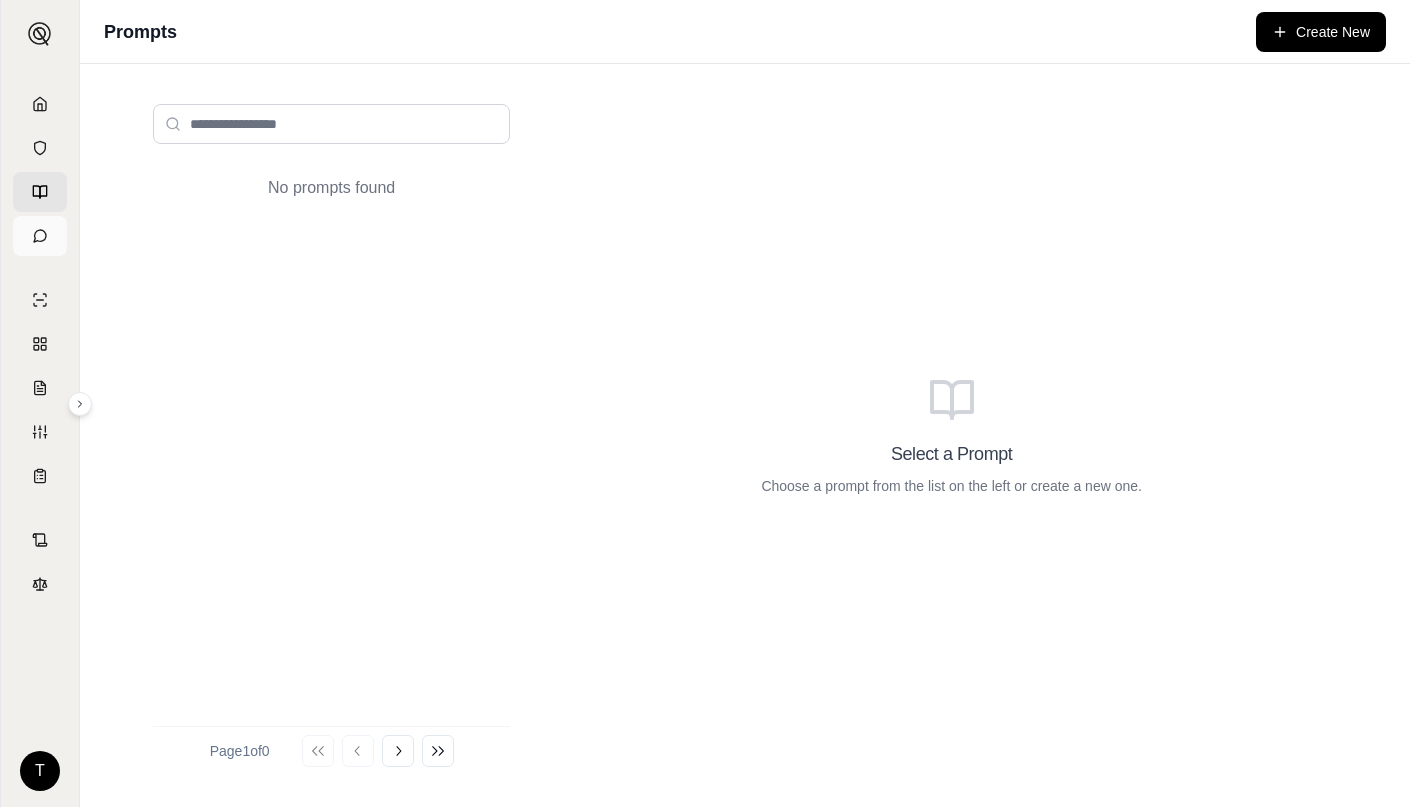click at bounding box center (40, 236) 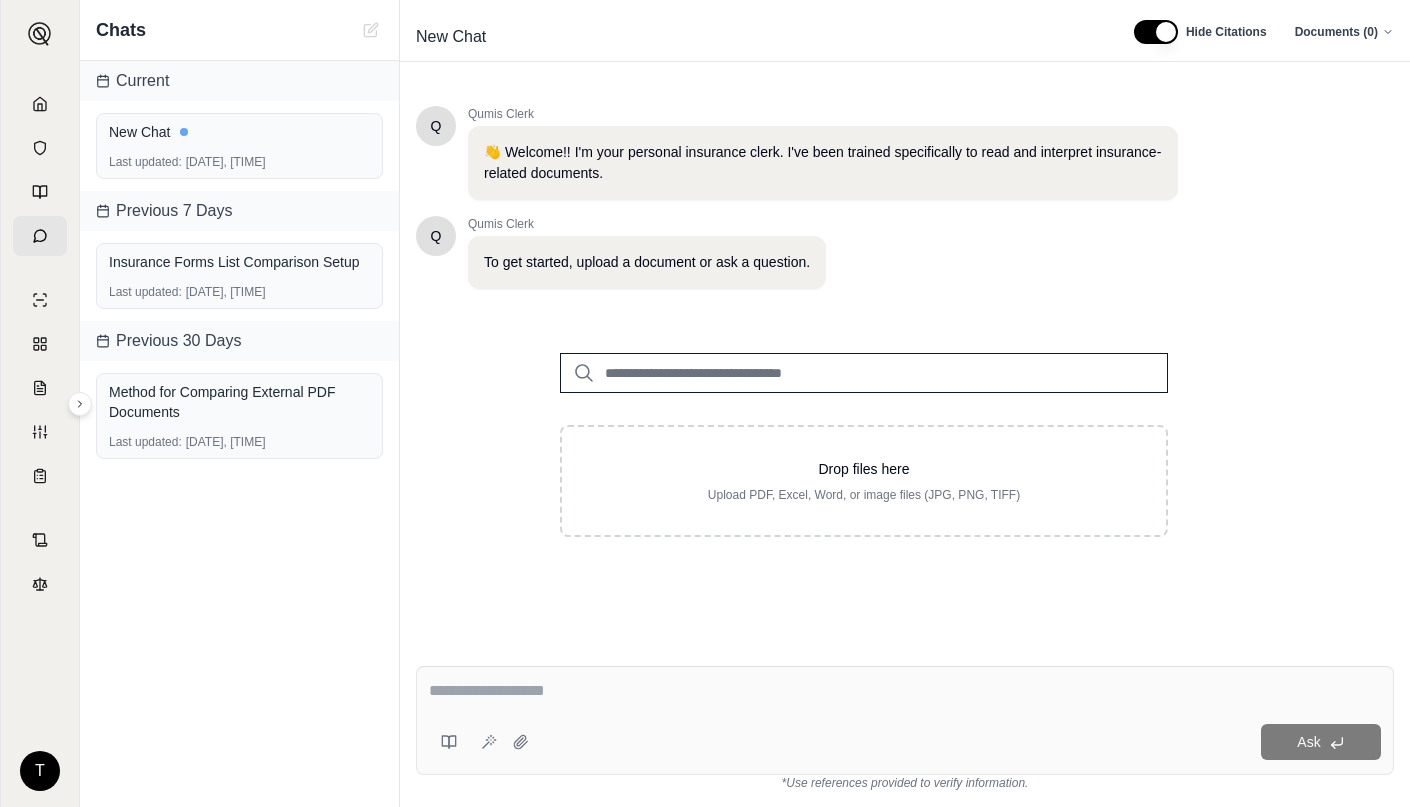 click at bounding box center (905, 691) 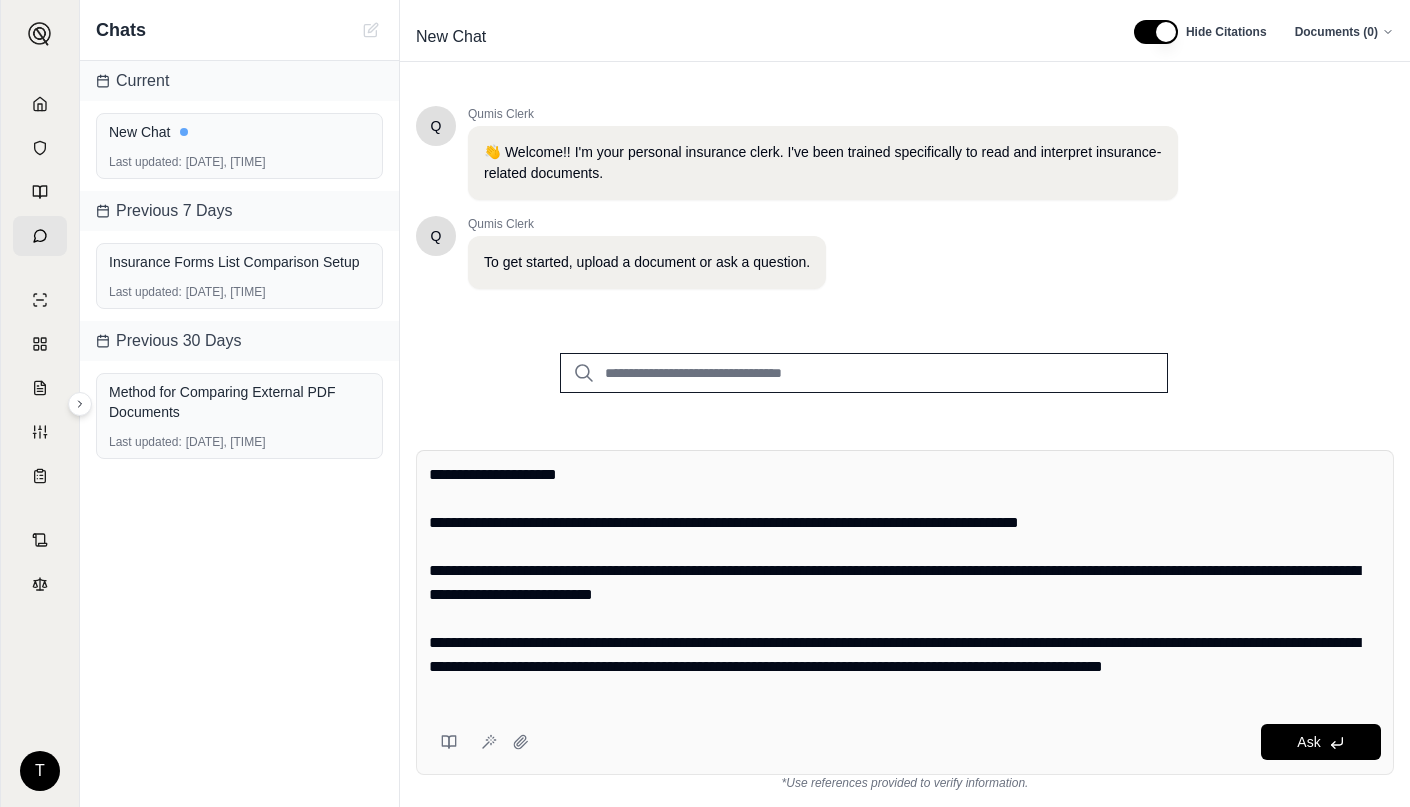 scroll, scrollTop: 188, scrollLeft: 0, axis: vertical 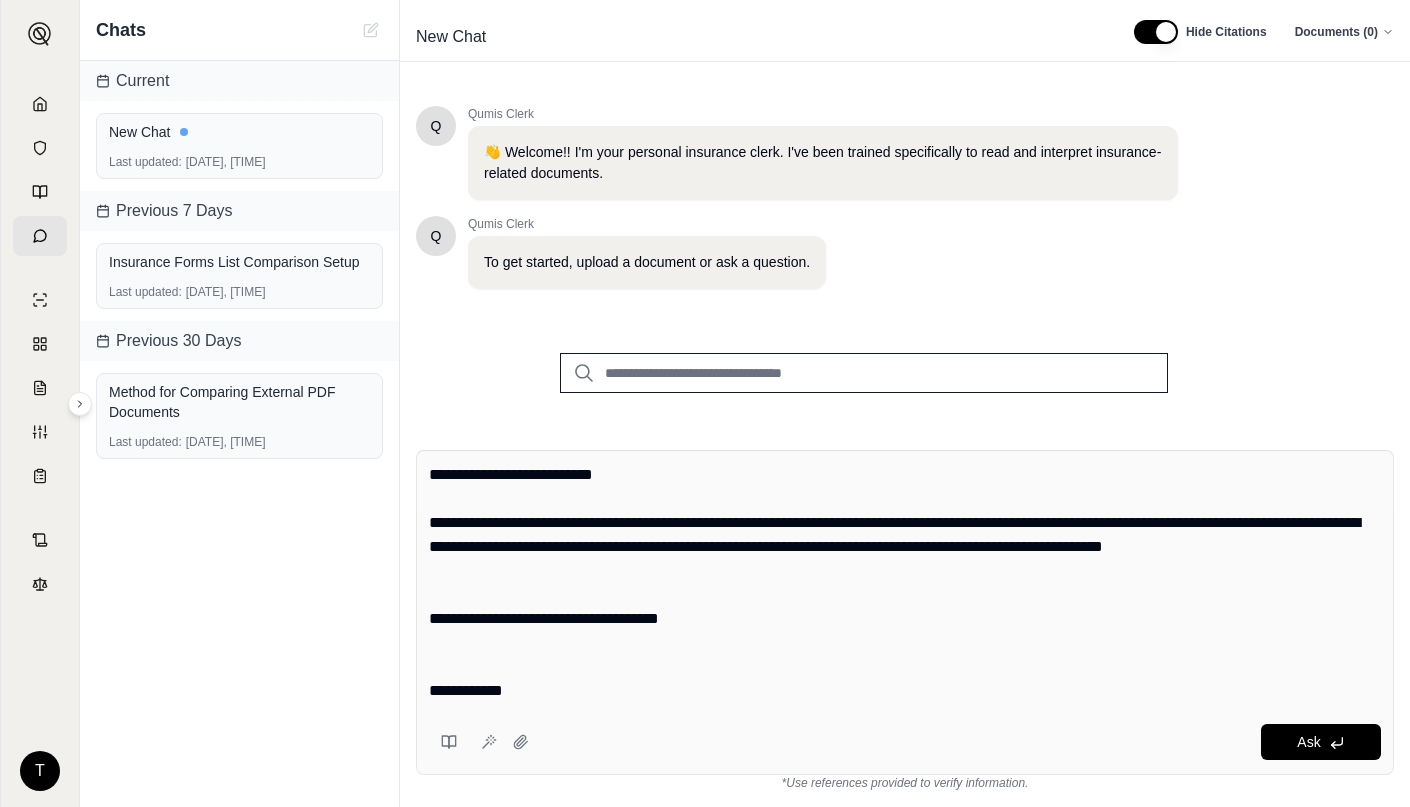 drag, startPoint x: 538, startPoint y: 649, endPoint x: 404, endPoint y: 553, distance: 164.83931 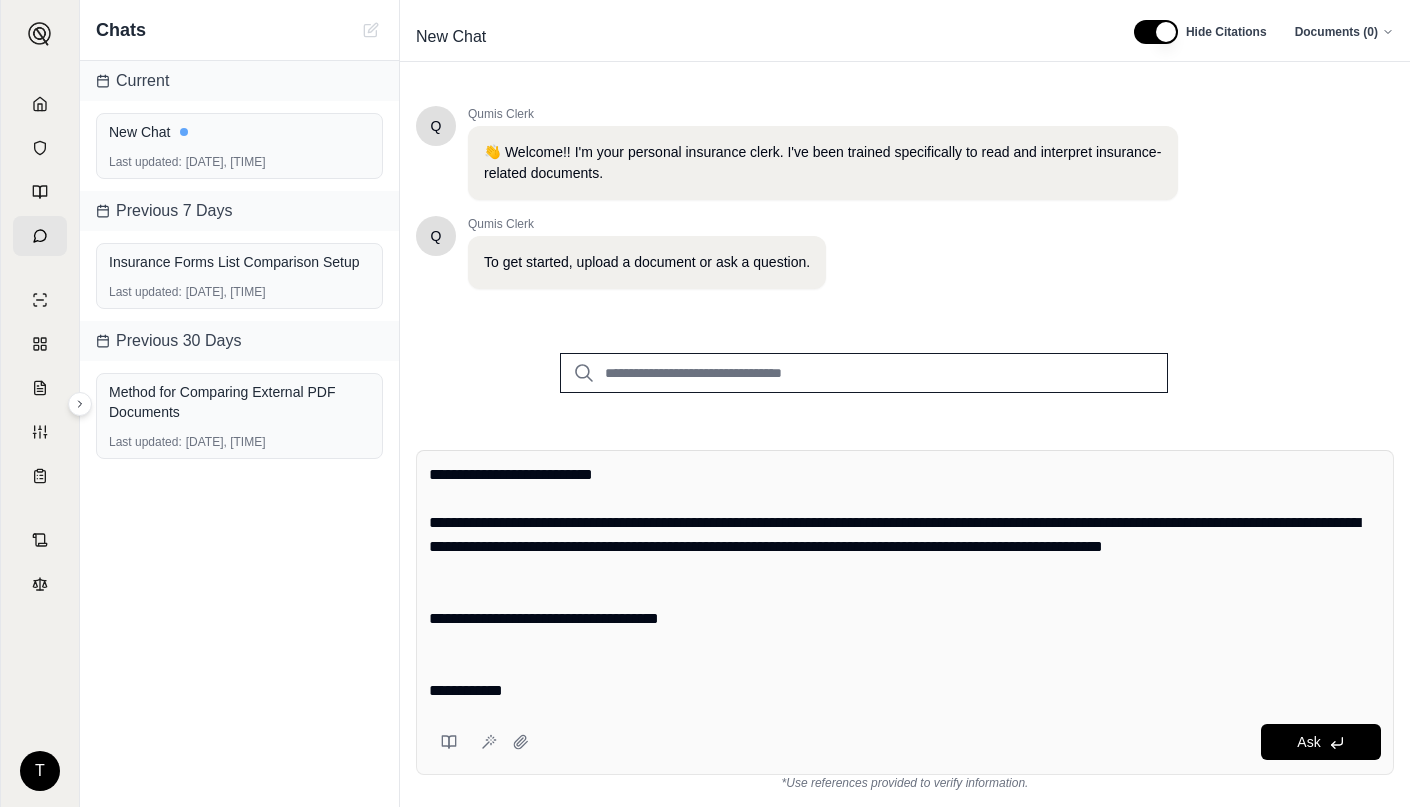 click on "**********" at bounding box center [905, 620] 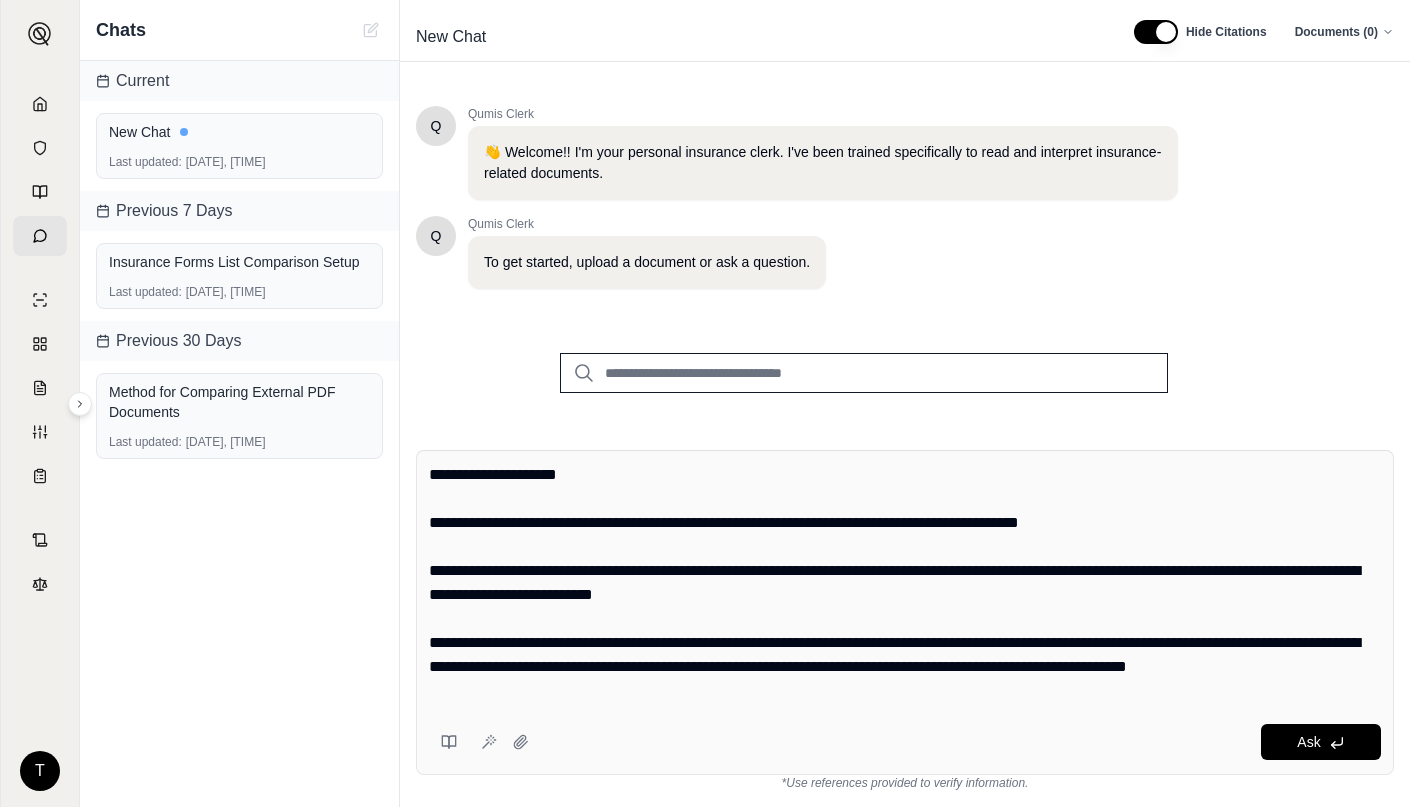 scroll, scrollTop: 0, scrollLeft: 0, axis: both 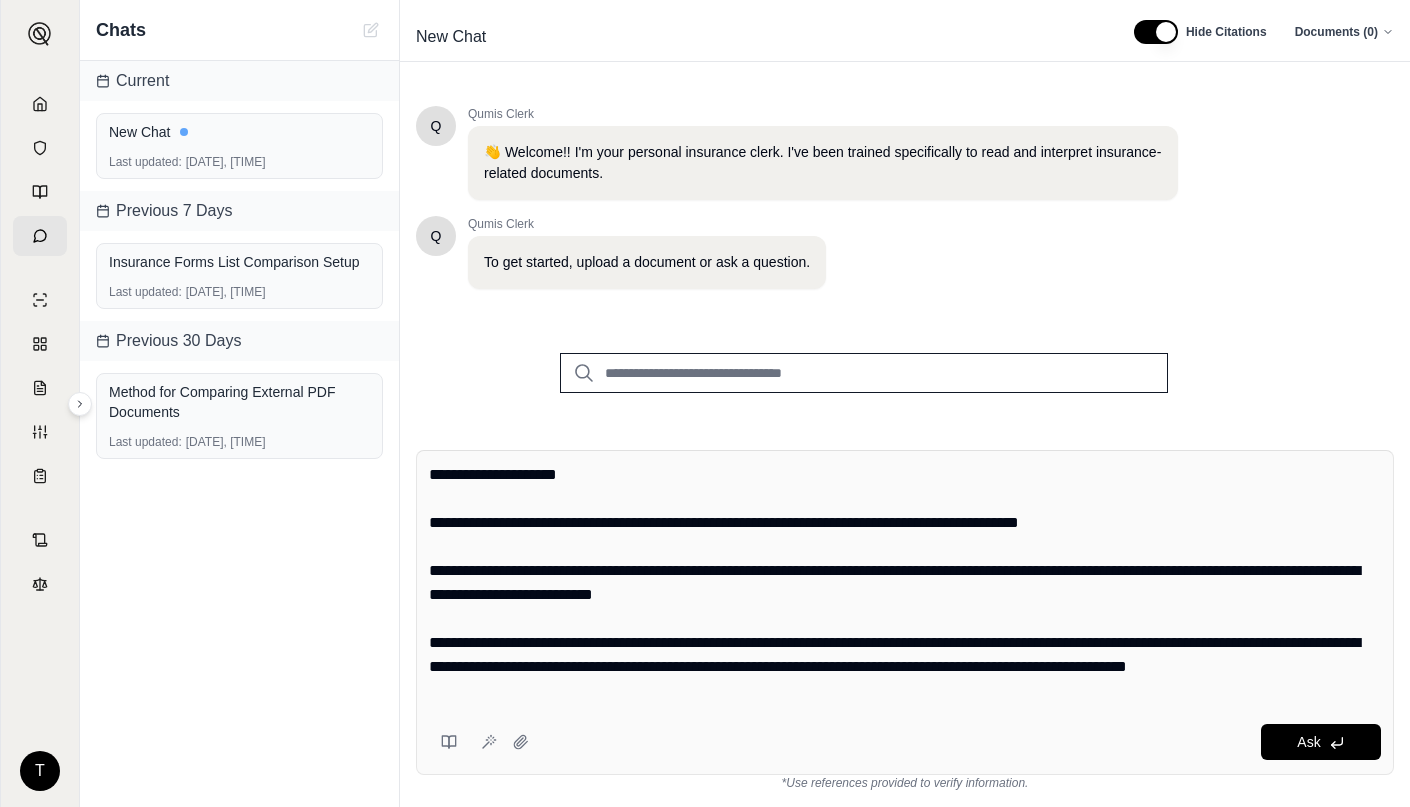 drag, startPoint x: 613, startPoint y: 478, endPoint x: 383, endPoint y: 478, distance: 230 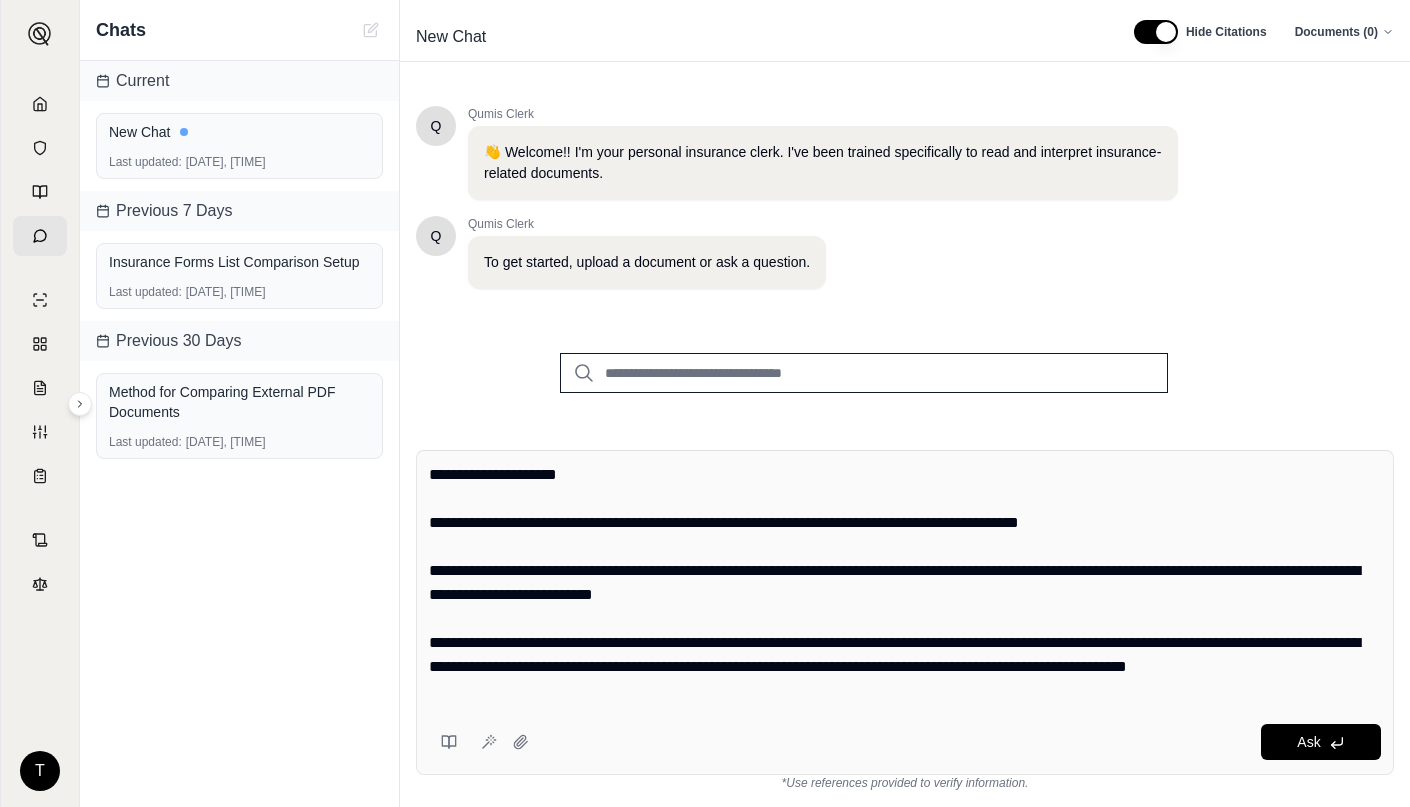 drag, startPoint x: 1160, startPoint y: 526, endPoint x: 401, endPoint y: 465, distance: 761.4473 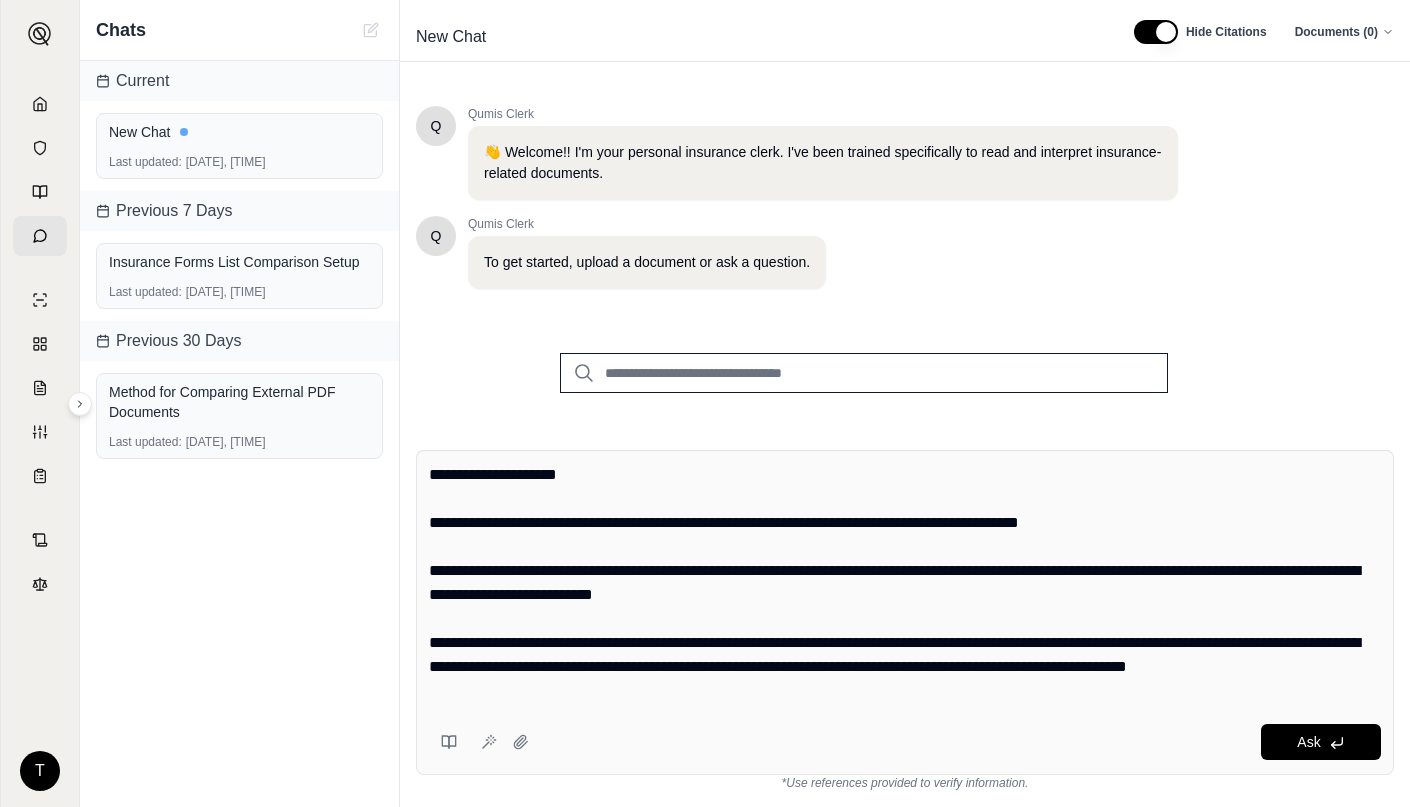 click on "**********" at bounding box center [905, 620] 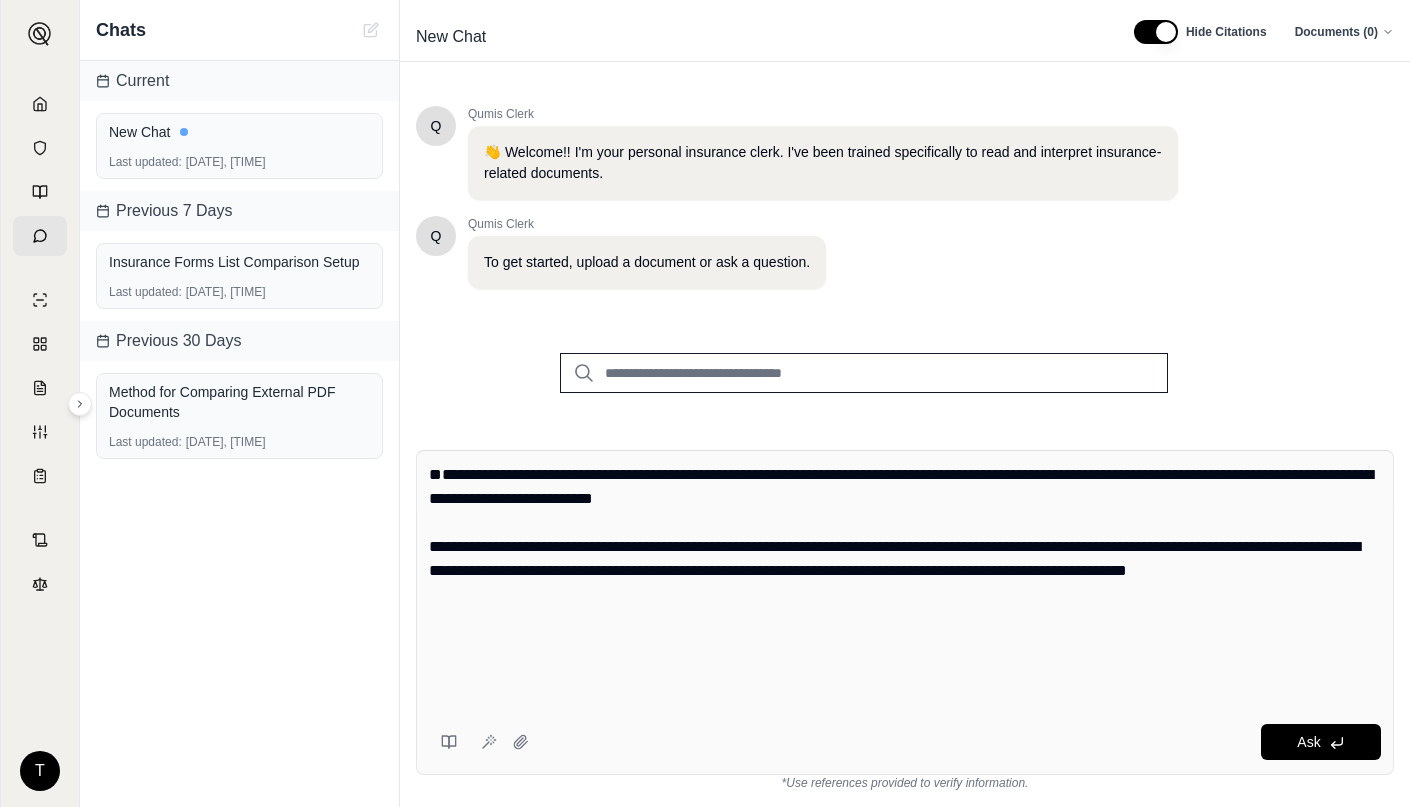 paste on "**********" 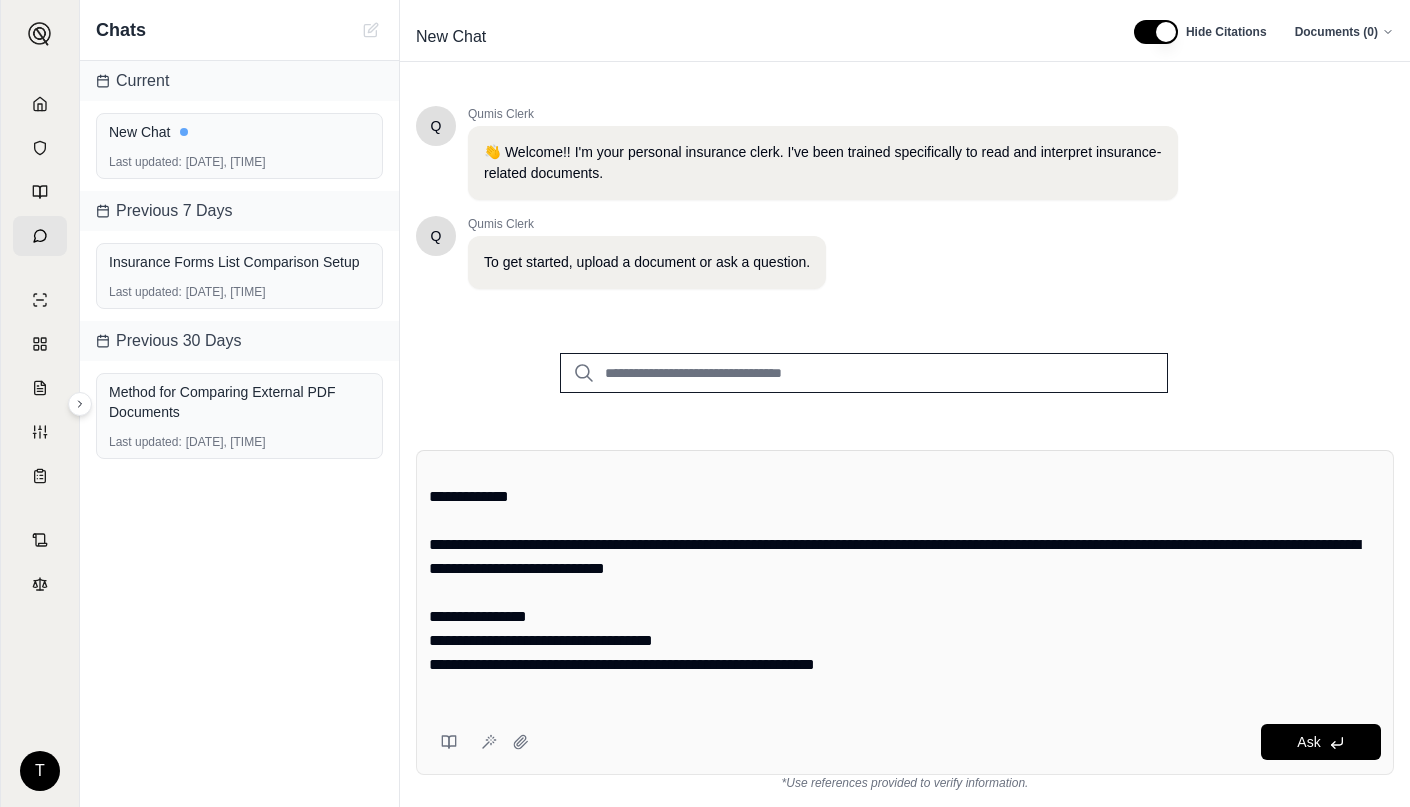 scroll, scrollTop: 0, scrollLeft: 0, axis: both 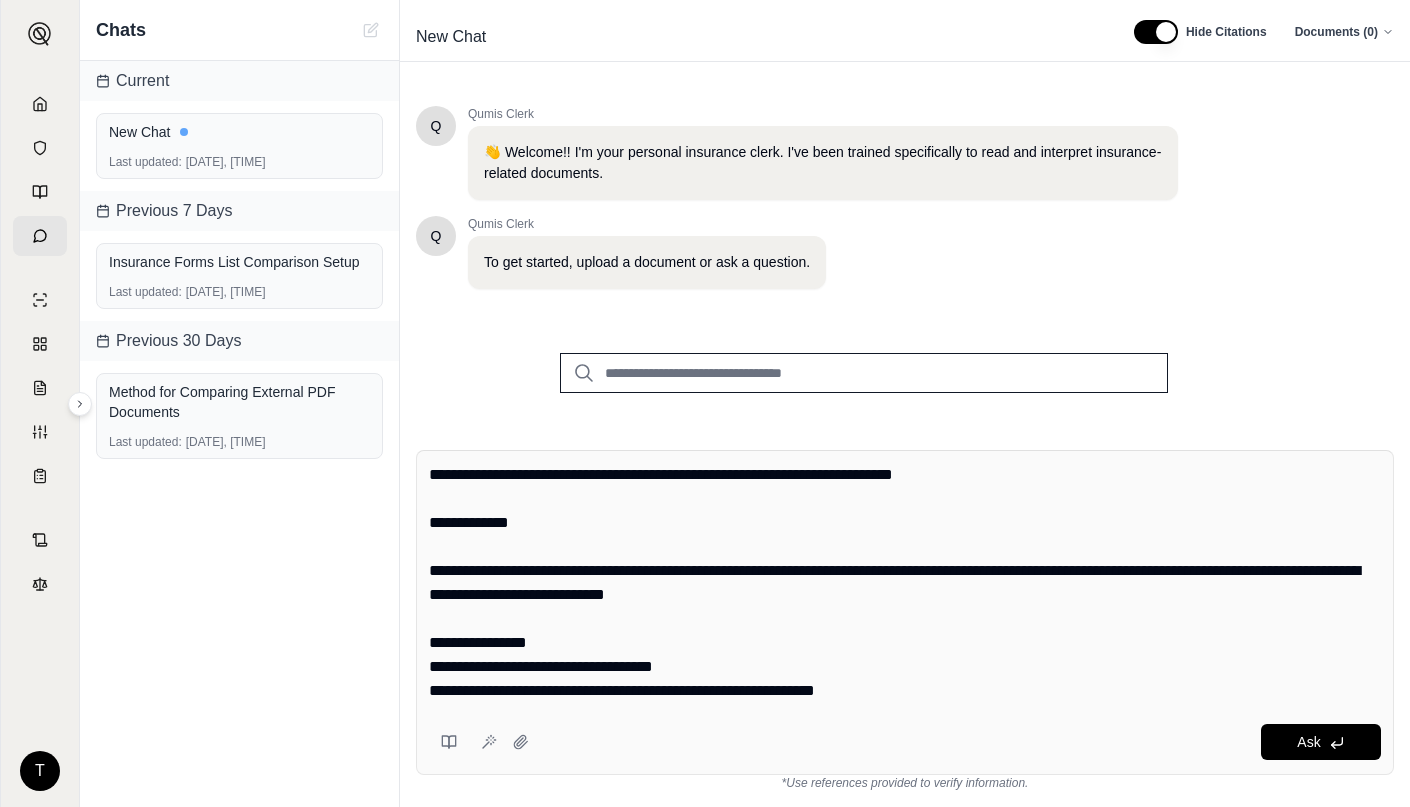click at bounding box center (905, 583) 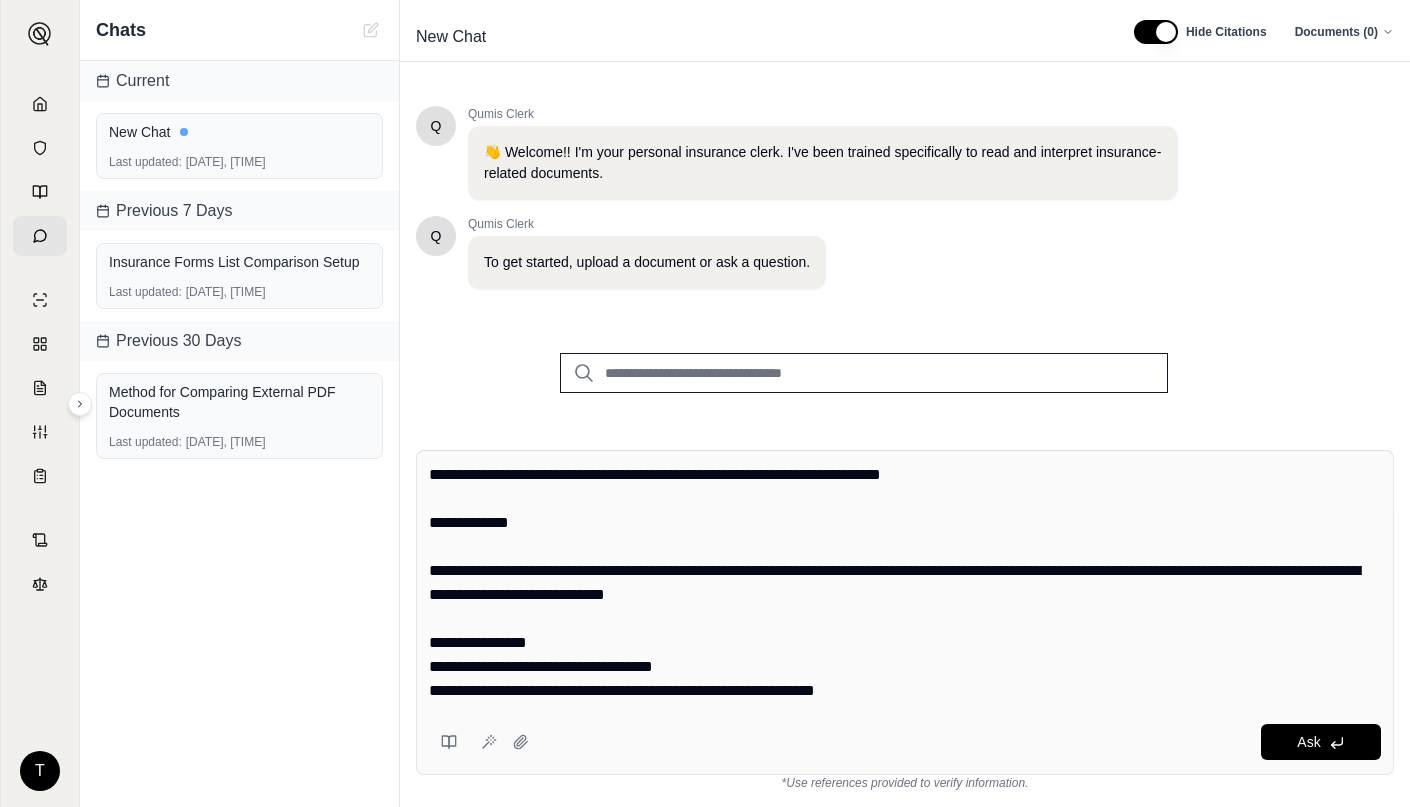 click at bounding box center [905, 583] 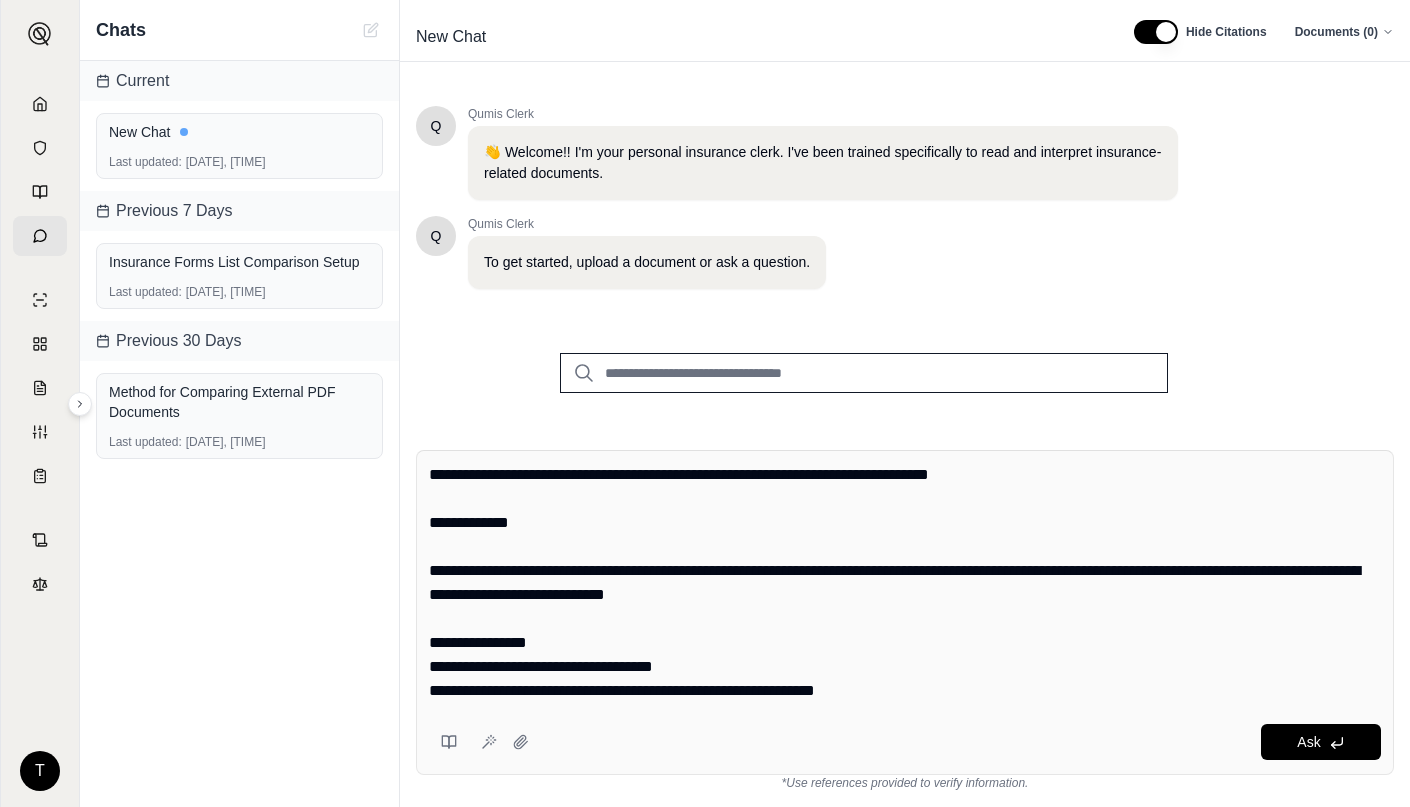 drag, startPoint x: 546, startPoint y: 535, endPoint x: 417, endPoint y: 497, distance: 134.48048 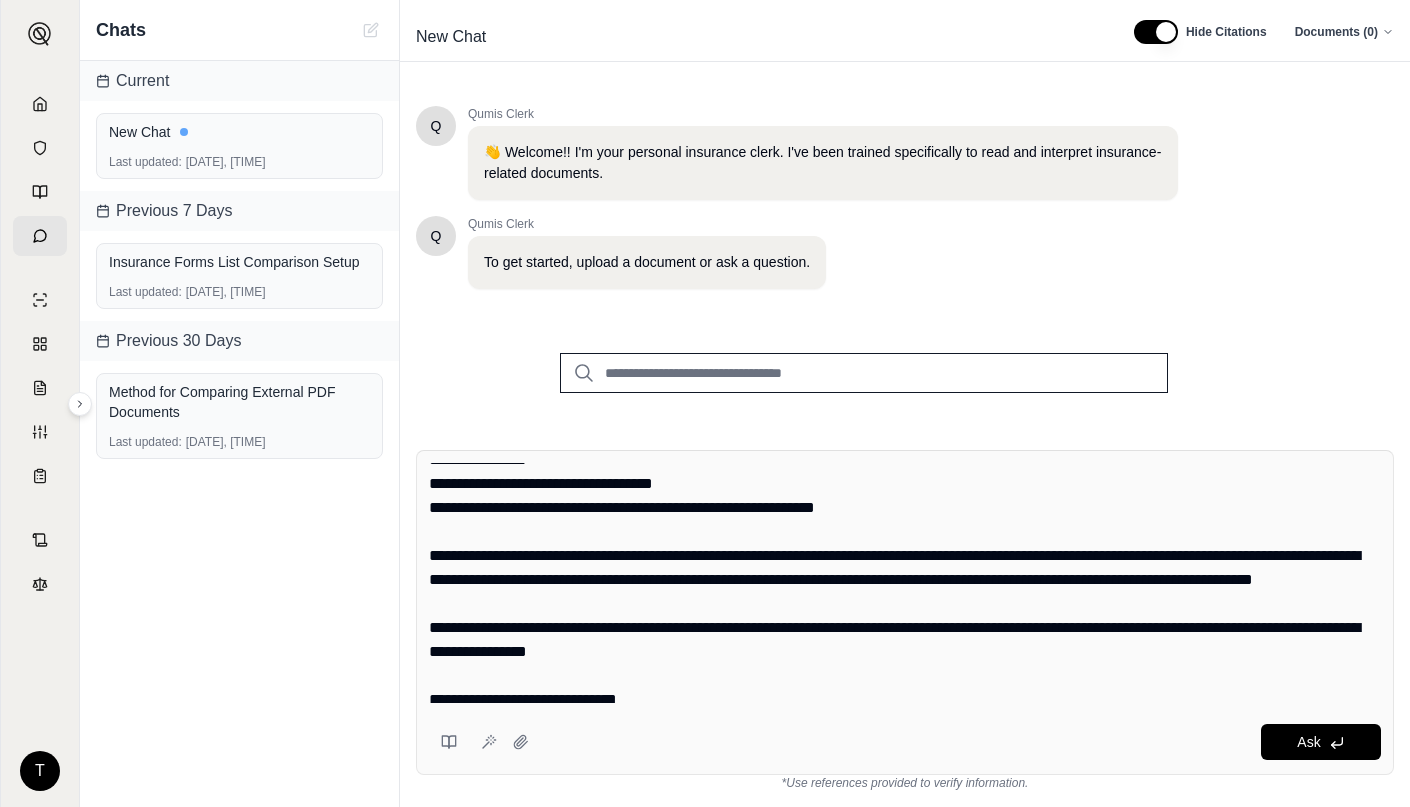 scroll, scrollTop: 100, scrollLeft: 0, axis: vertical 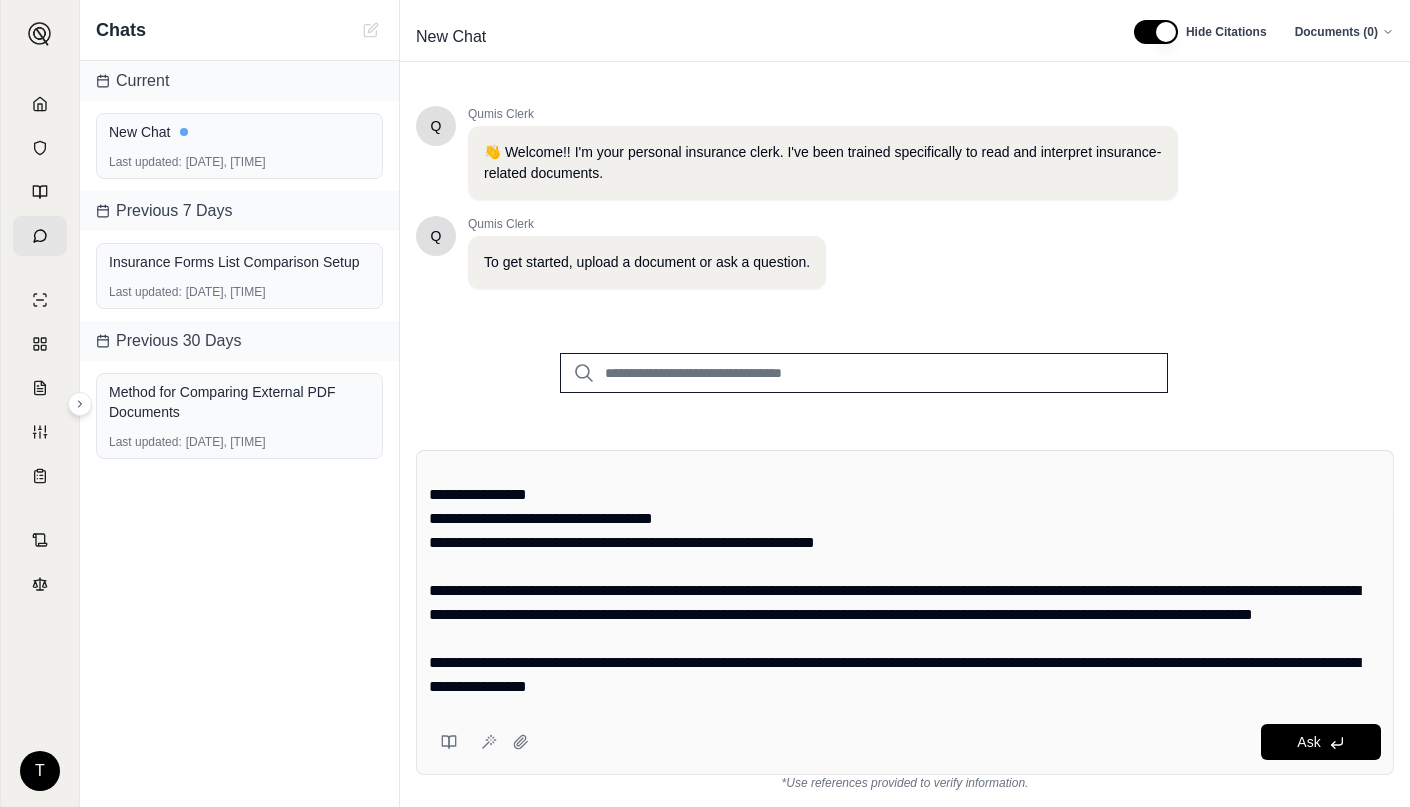 click at bounding box center [905, 583] 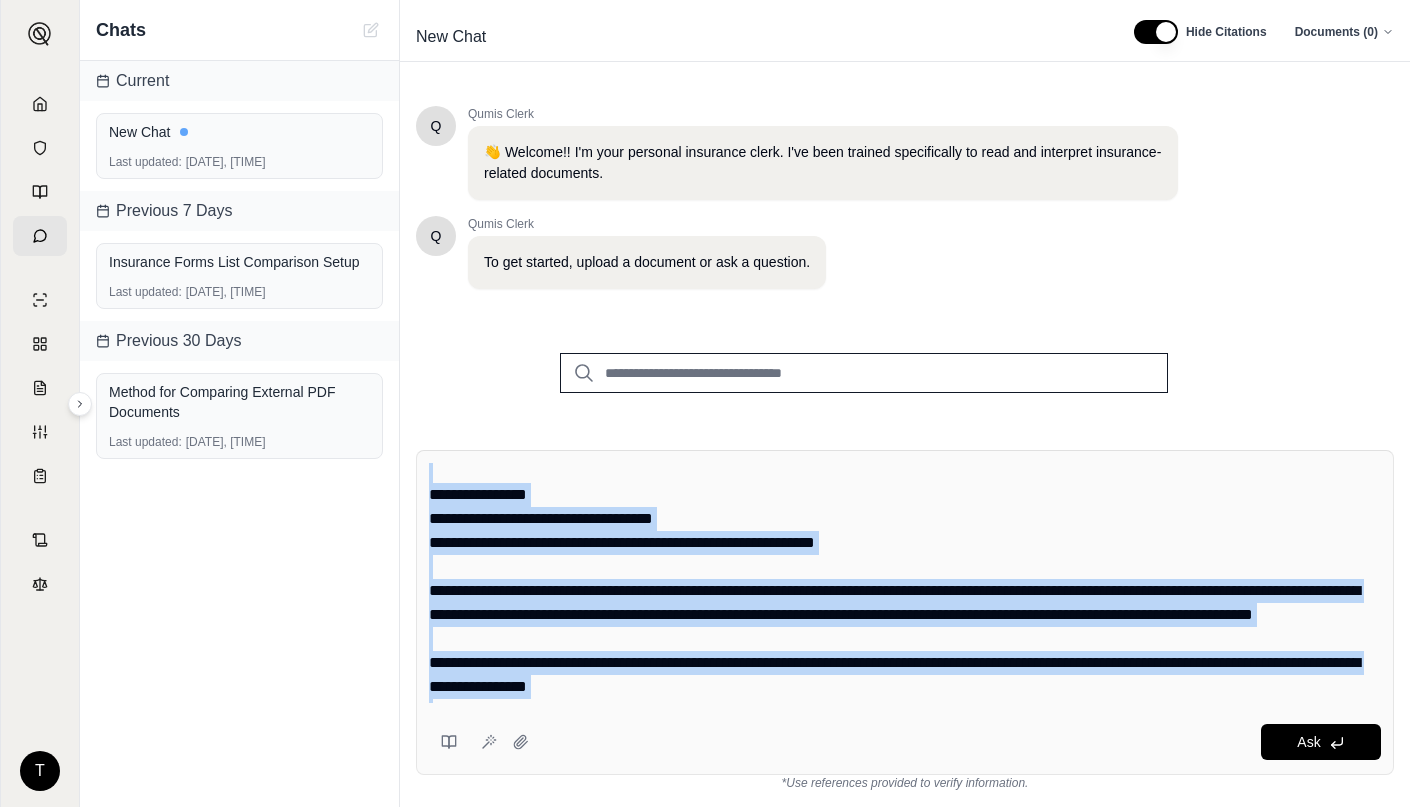 drag, startPoint x: 426, startPoint y: 573, endPoint x: 470, endPoint y: 695, distance: 129.69194 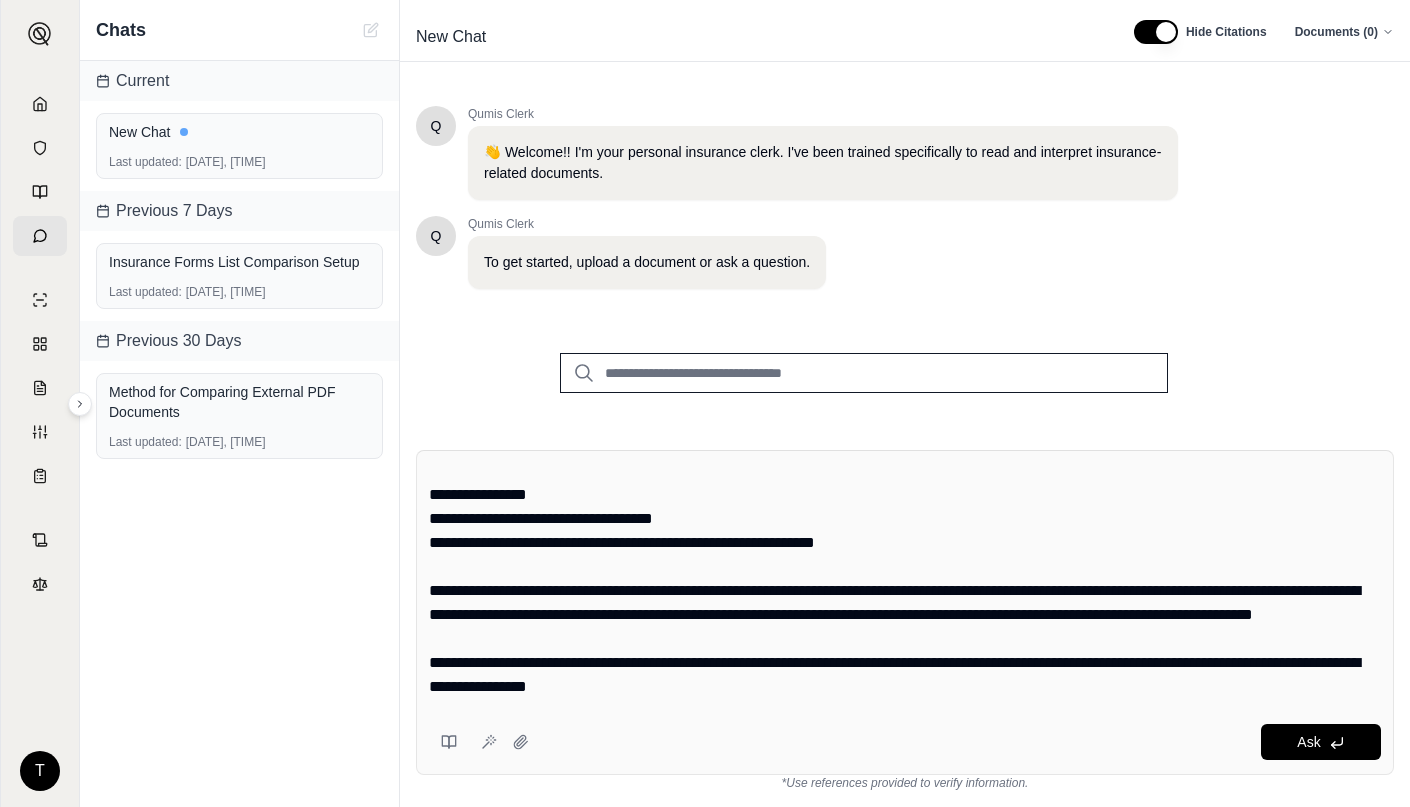 click at bounding box center [905, 583] 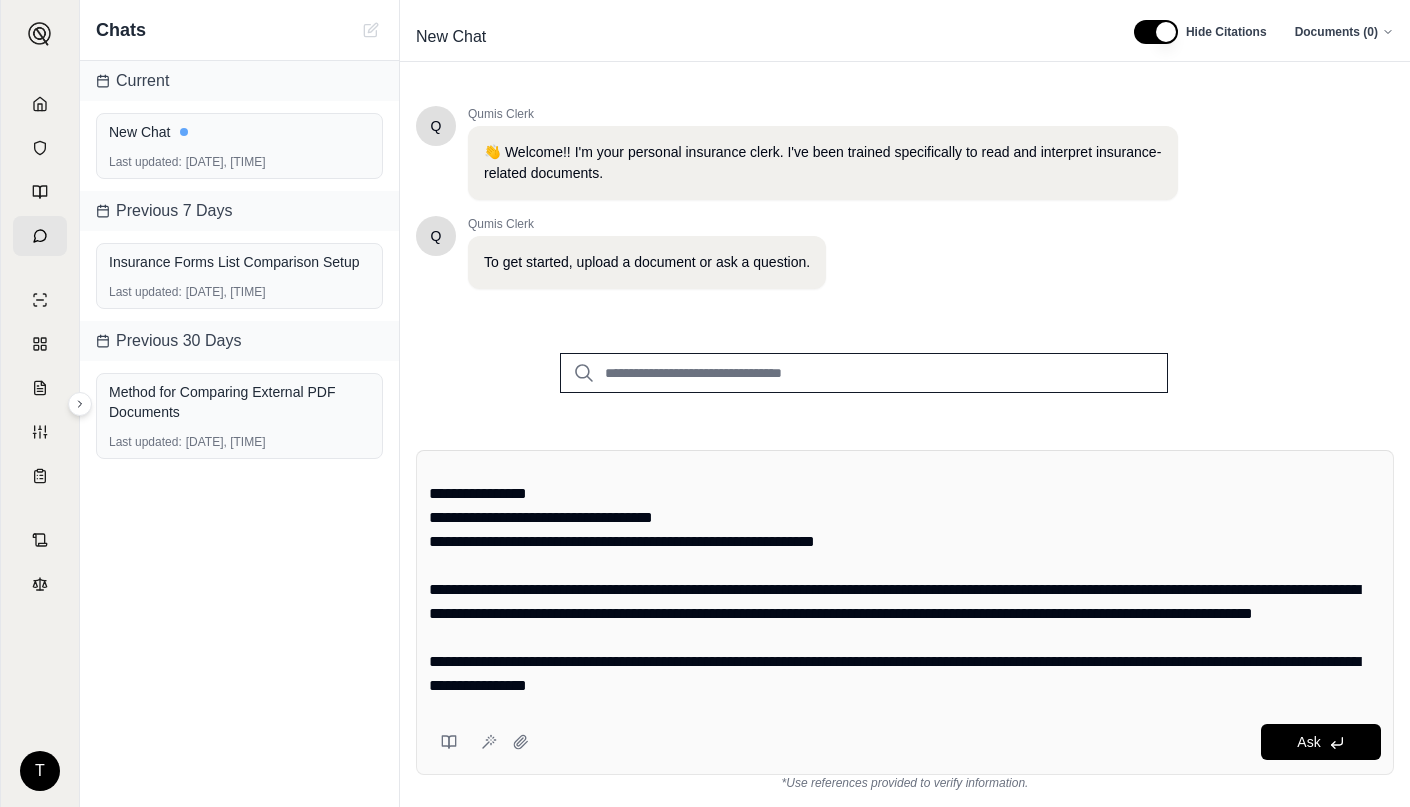 scroll, scrollTop: 200, scrollLeft: 0, axis: vertical 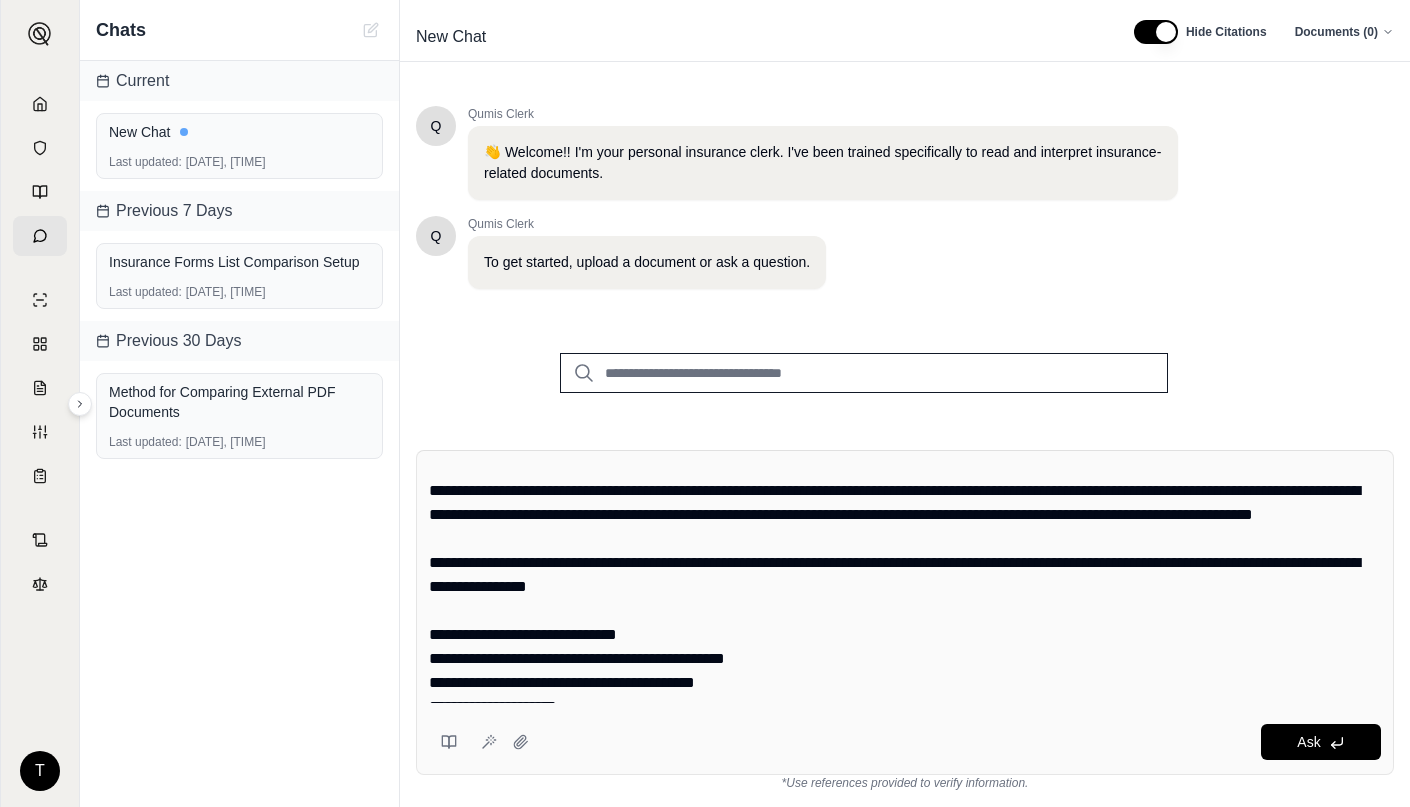 drag, startPoint x: 421, startPoint y: 490, endPoint x: 576, endPoint y: 572, distance: 175.35393 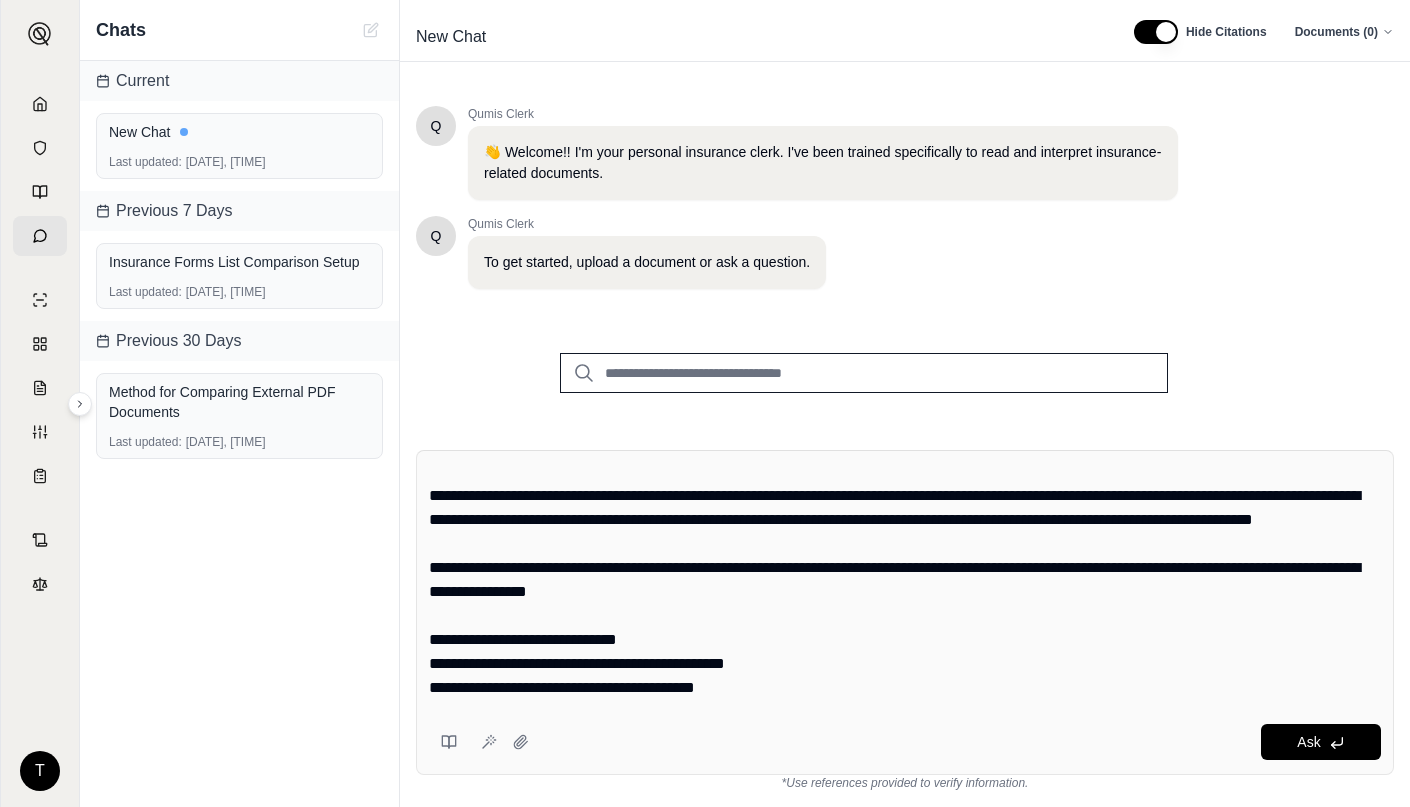 drag, startPoint x: 425, startPoint y: 493, endPoint x: 646, endPoint y: 588, distance: 240.55353 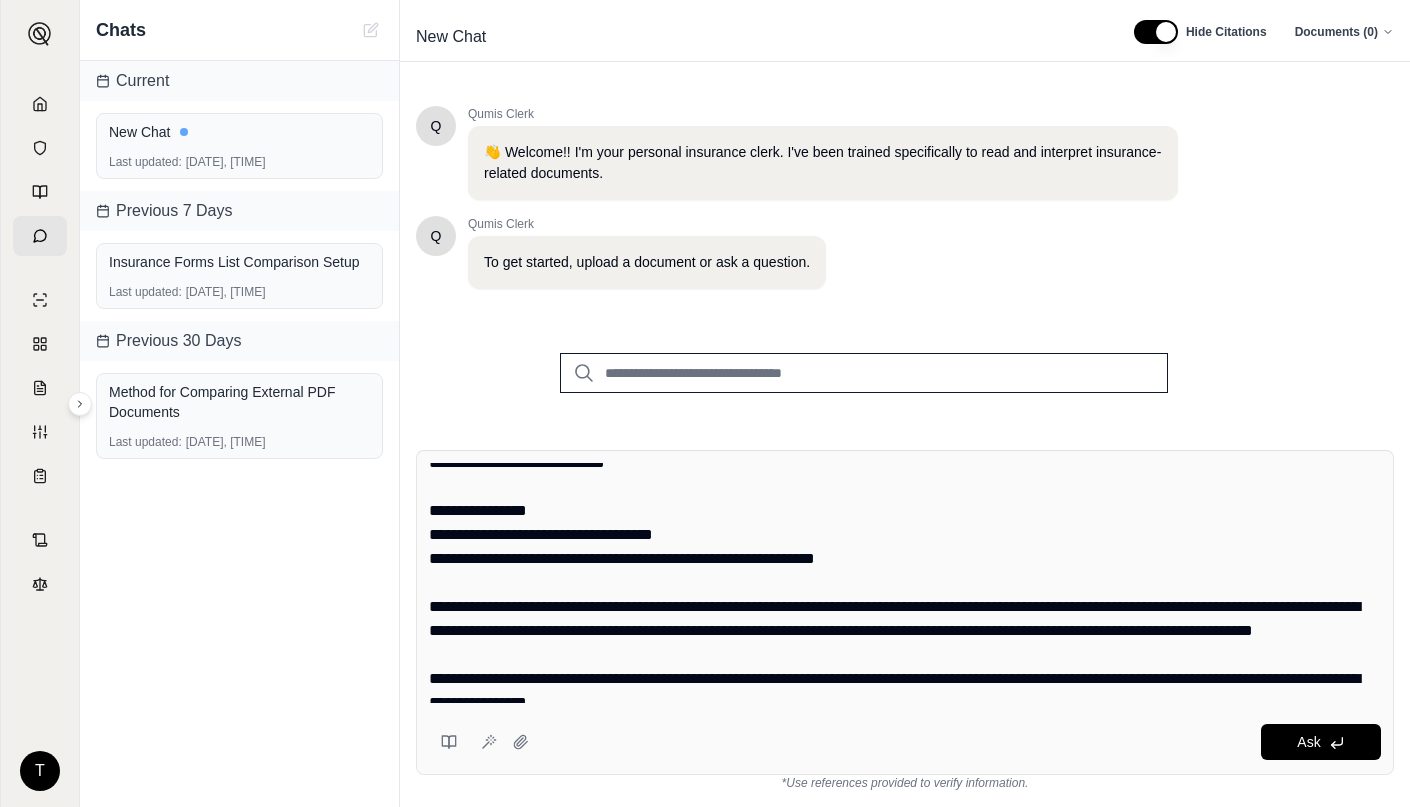 drag, startPoint x: 853, startPoint y: 689, endPoint x: 403, endPoint y: 473, distance: 499.15527 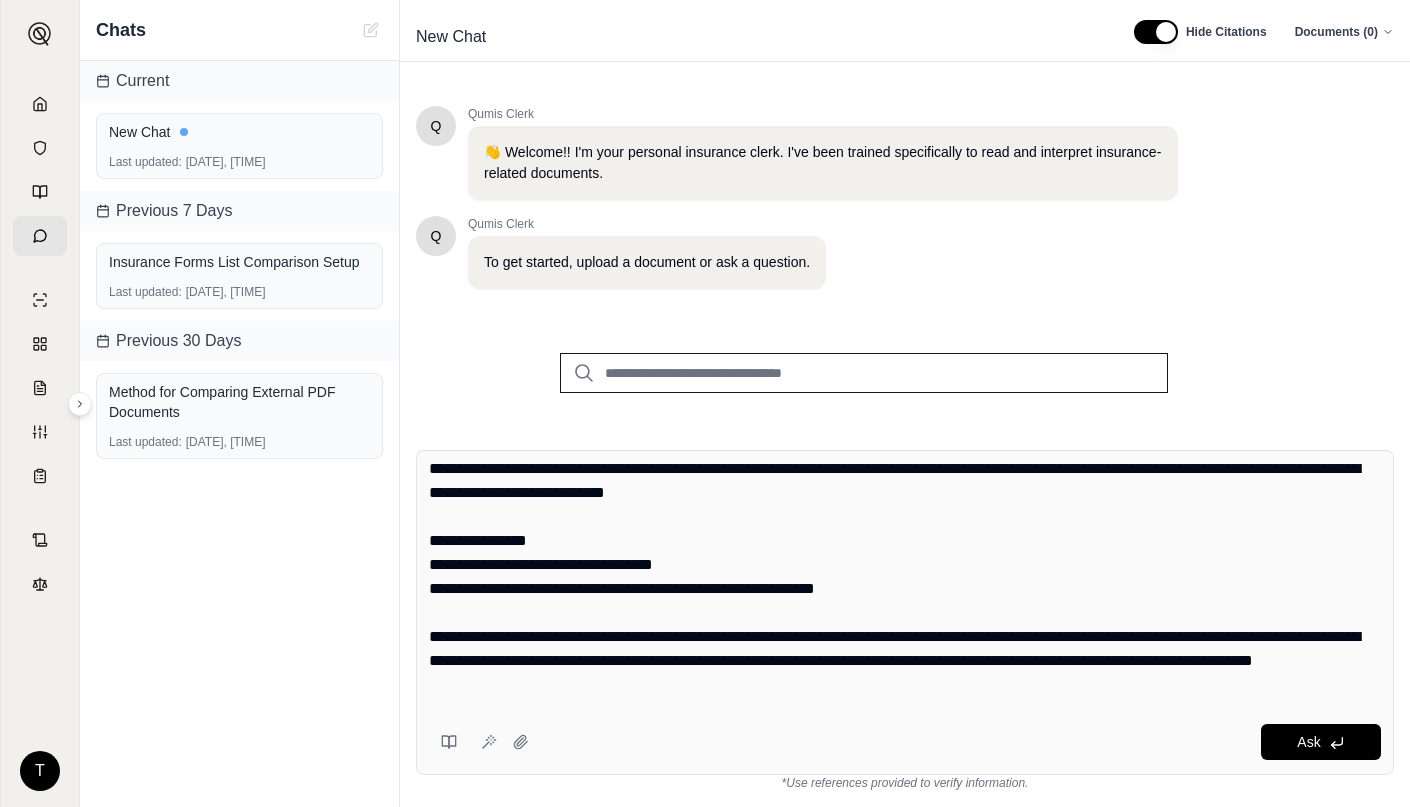 click at bounding box center [905, 583] 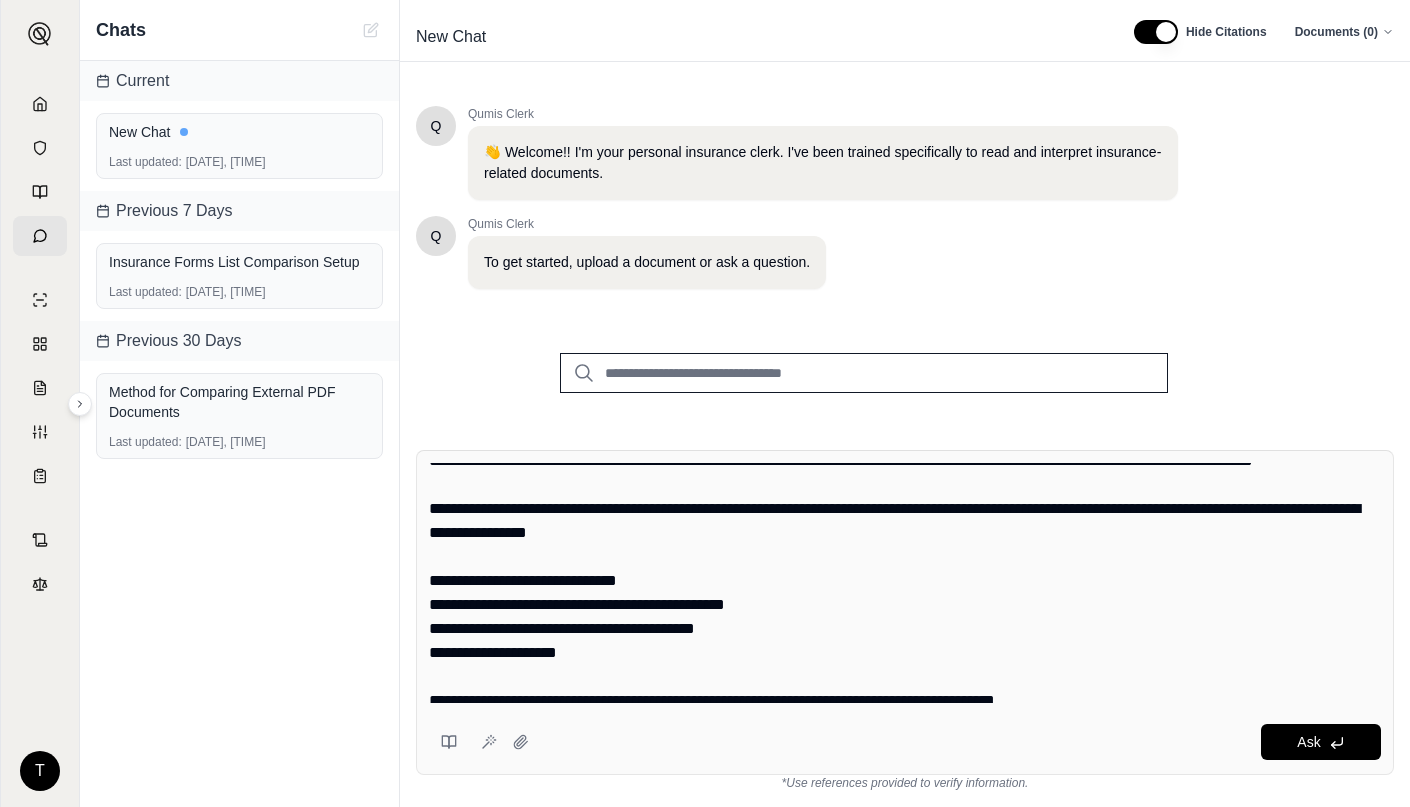 scroll, scrollTop: 154, scrollLeft: 0, axis: vertical 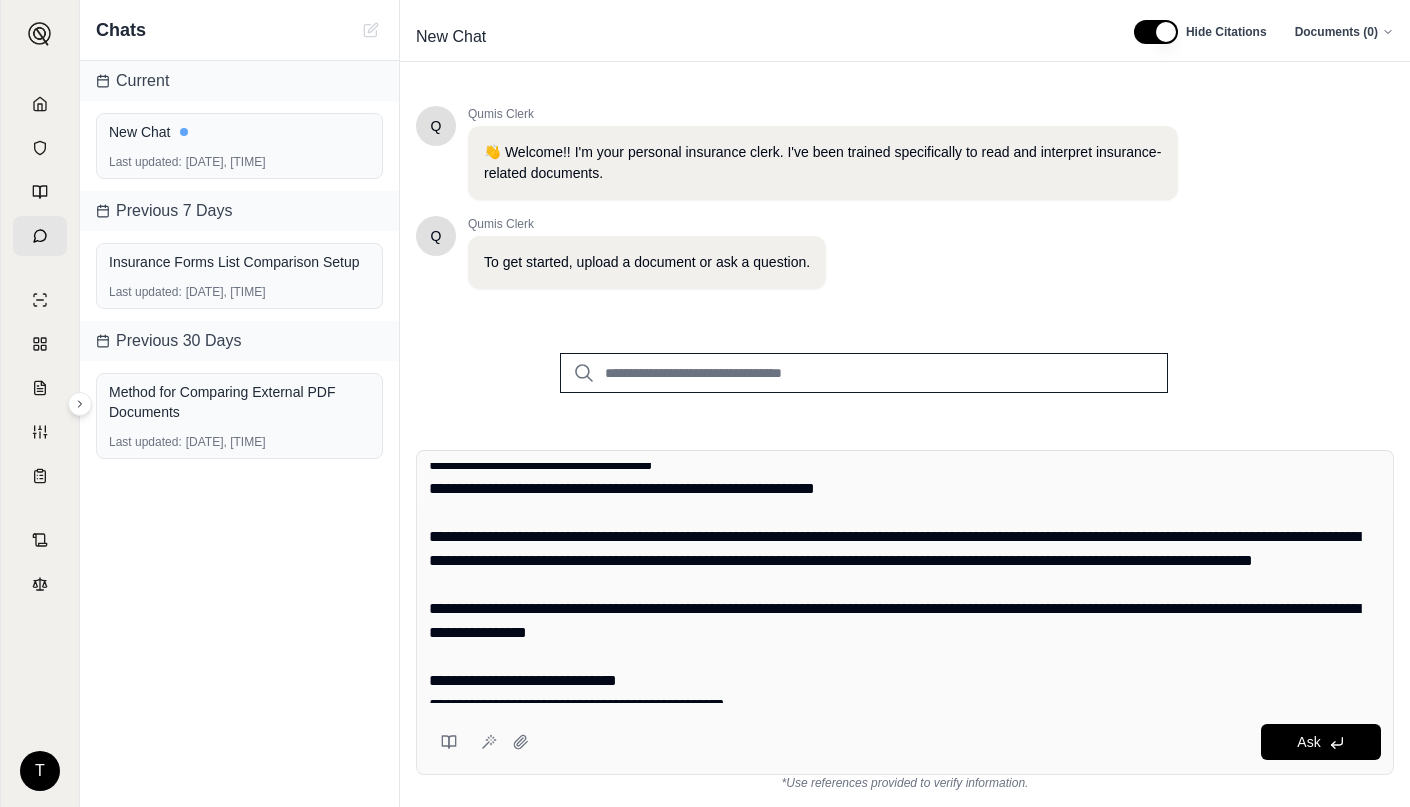 drag, startPoint x: 427, startPoint y: 537, endPoint x: 469, endPoint y: 590, distance: 67.62396 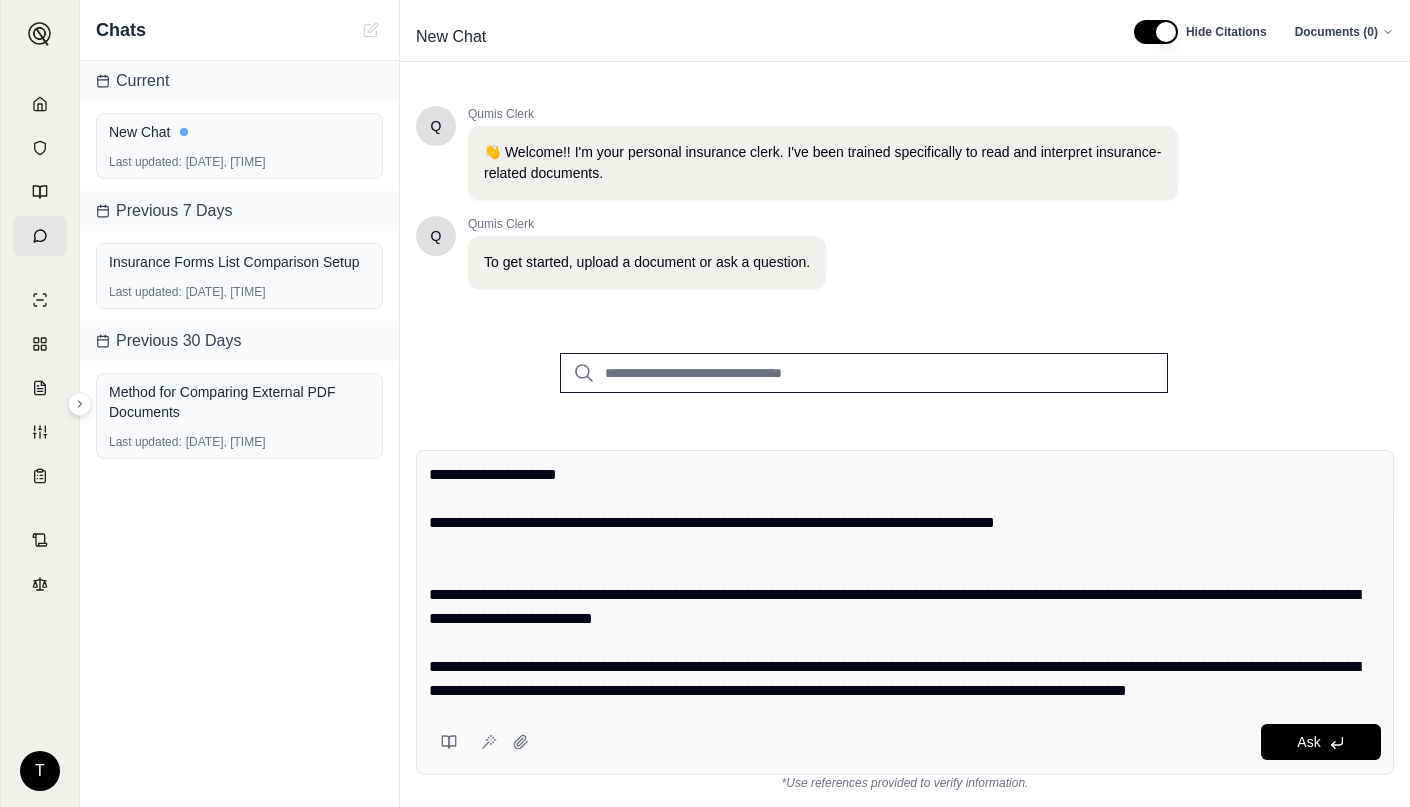 scroll, scrollTop: 576, scrollLeft: 0, axis: vertical 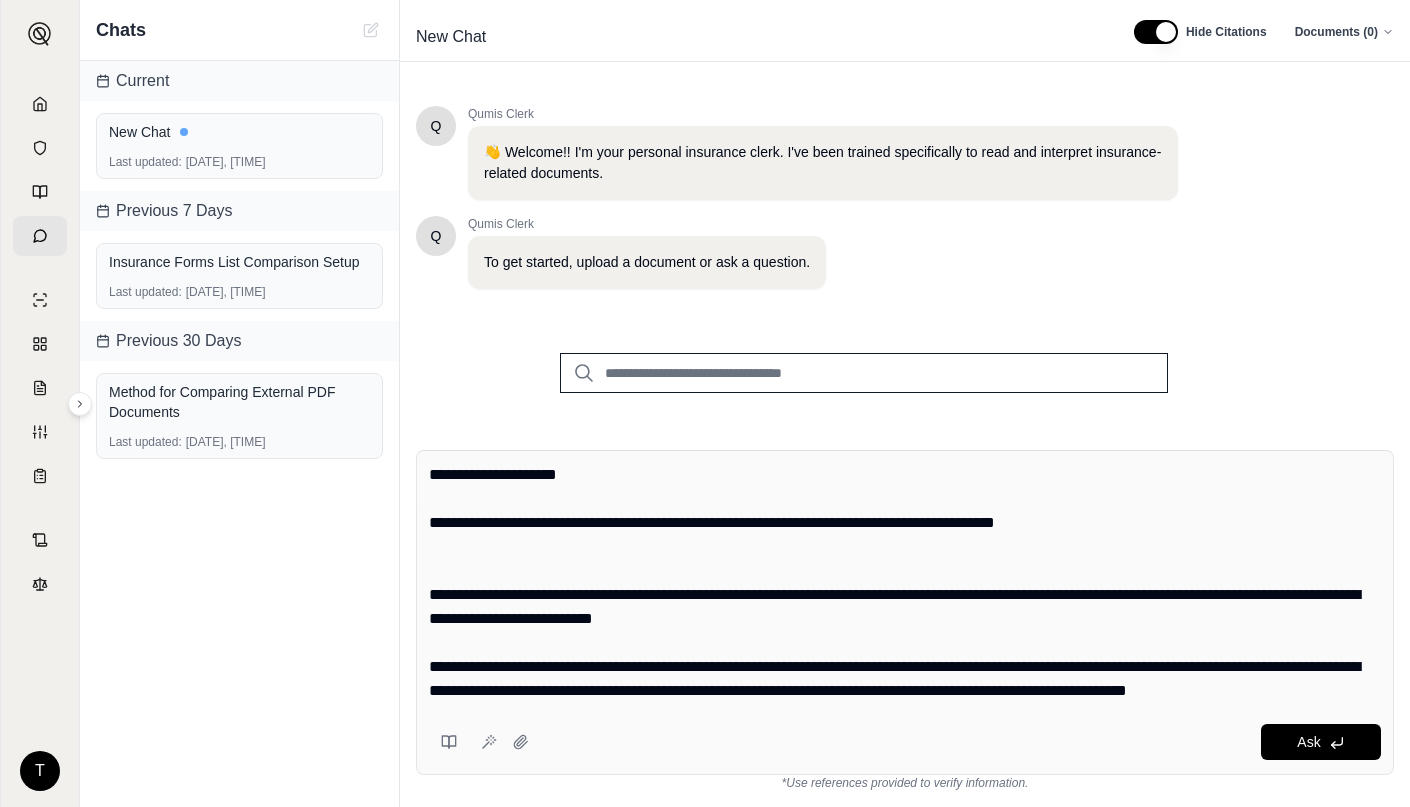 drag, startPoint x: 431, startPoint y: 533, endPoint x: 699, endPoint y: 722, distance: 327.94055 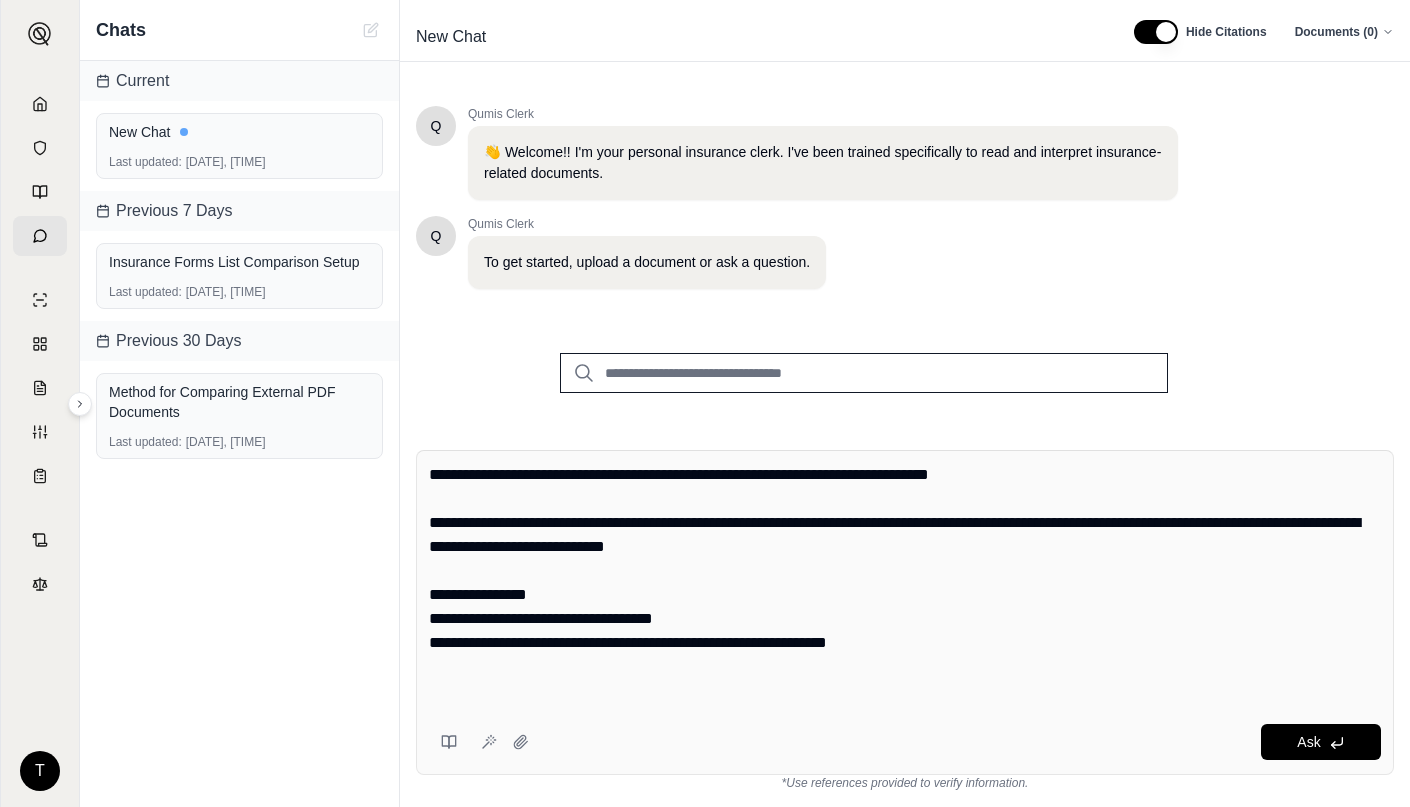 scroll, scrollTop: 0, scrollLeft: 0, axis: both 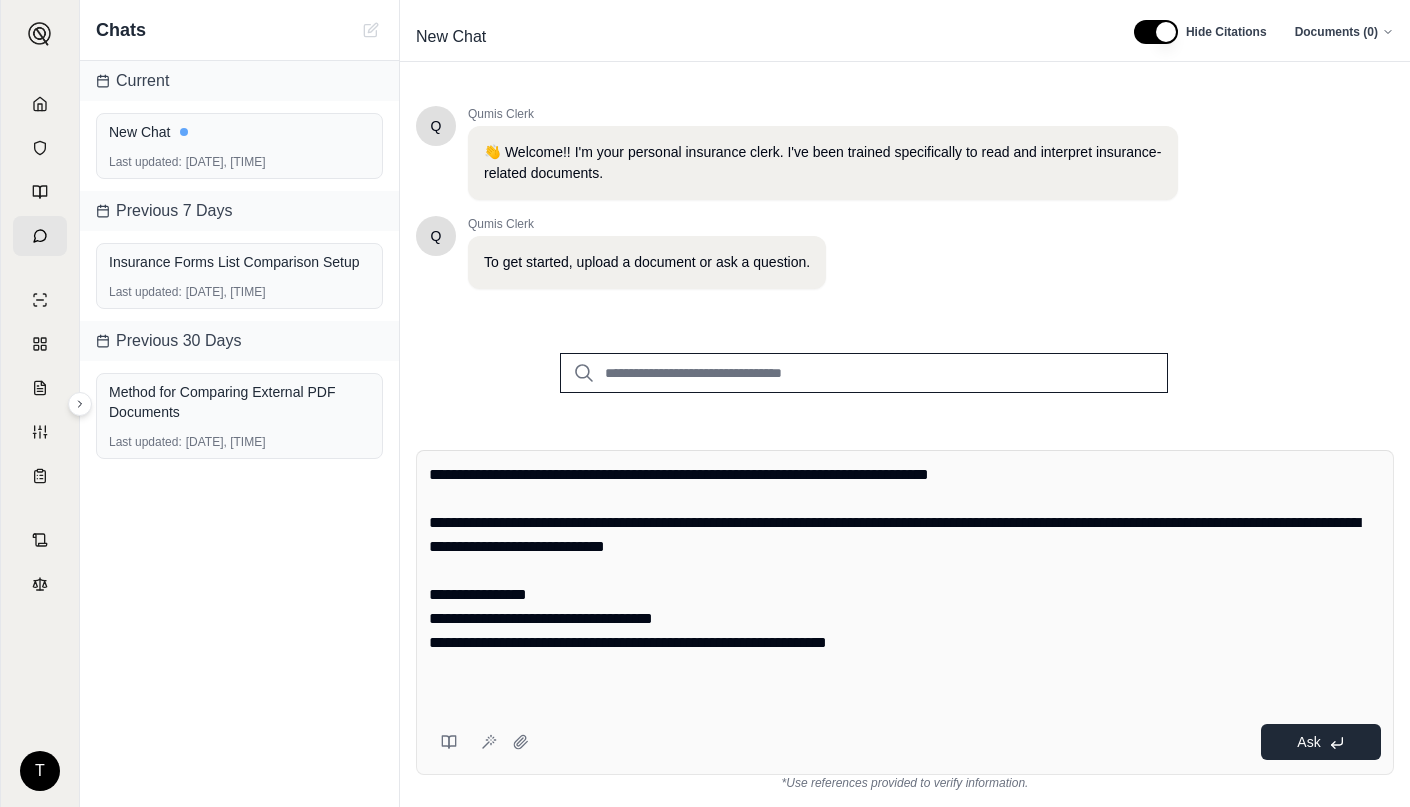 type on "**********" 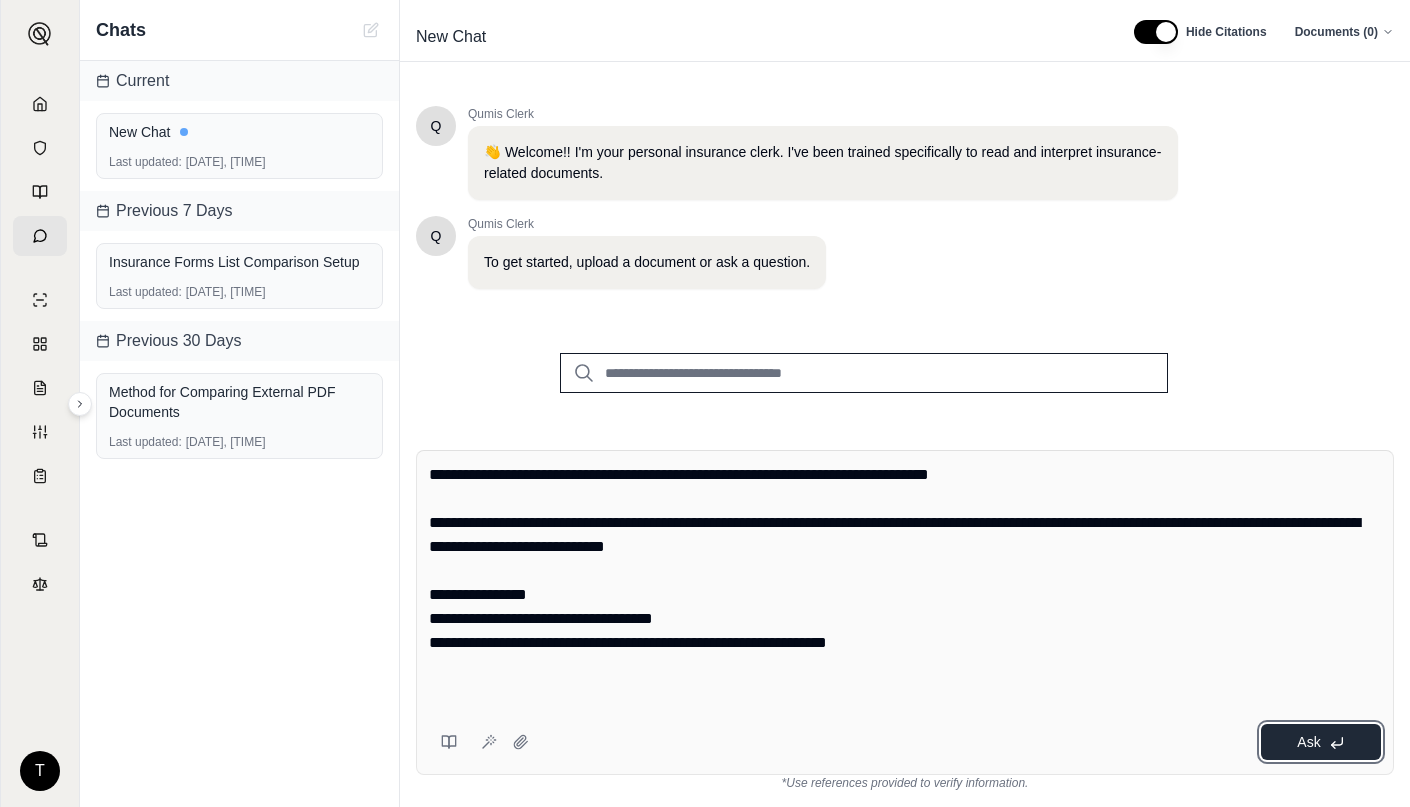 click on "Ask" at bounding box center (1308, 742) 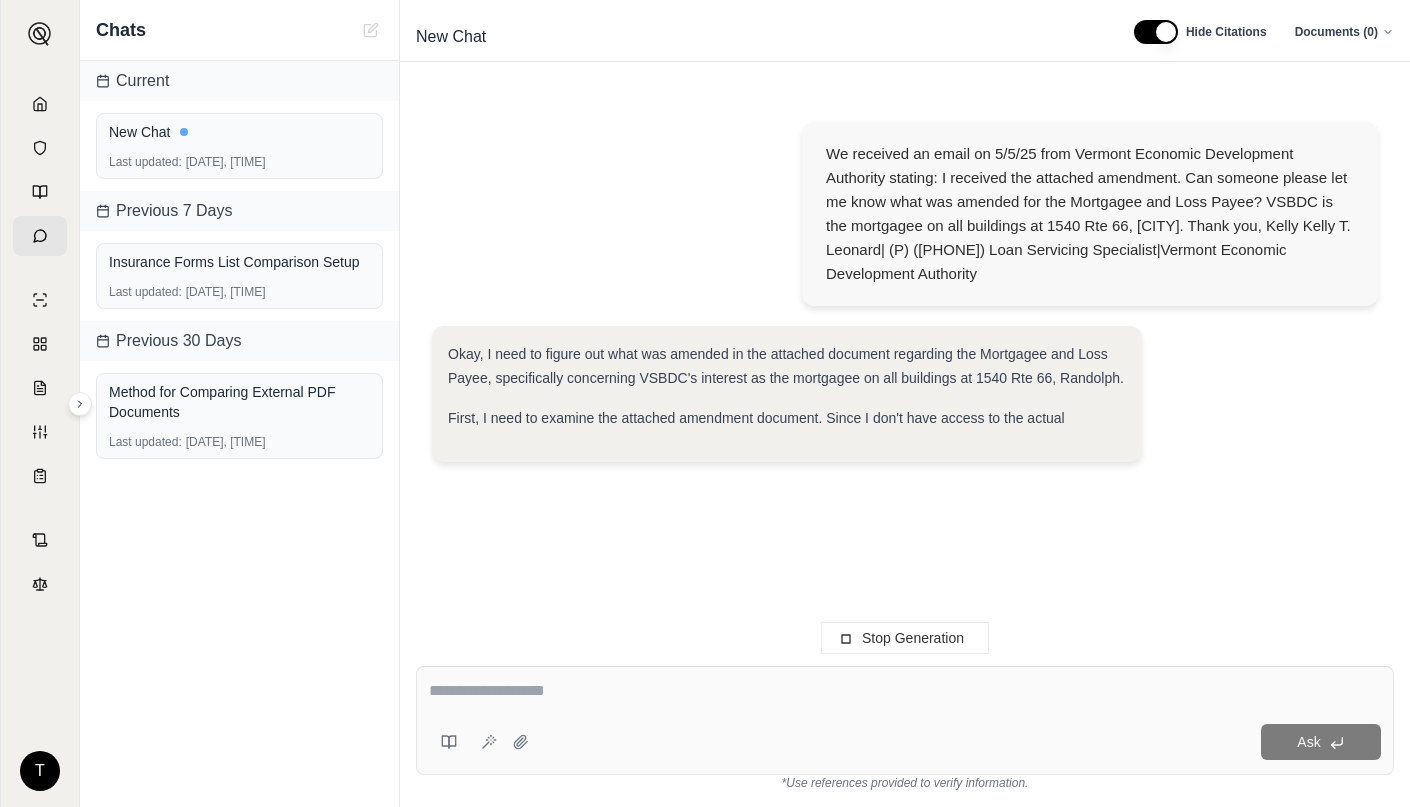 click at bounding box center (905, 691) 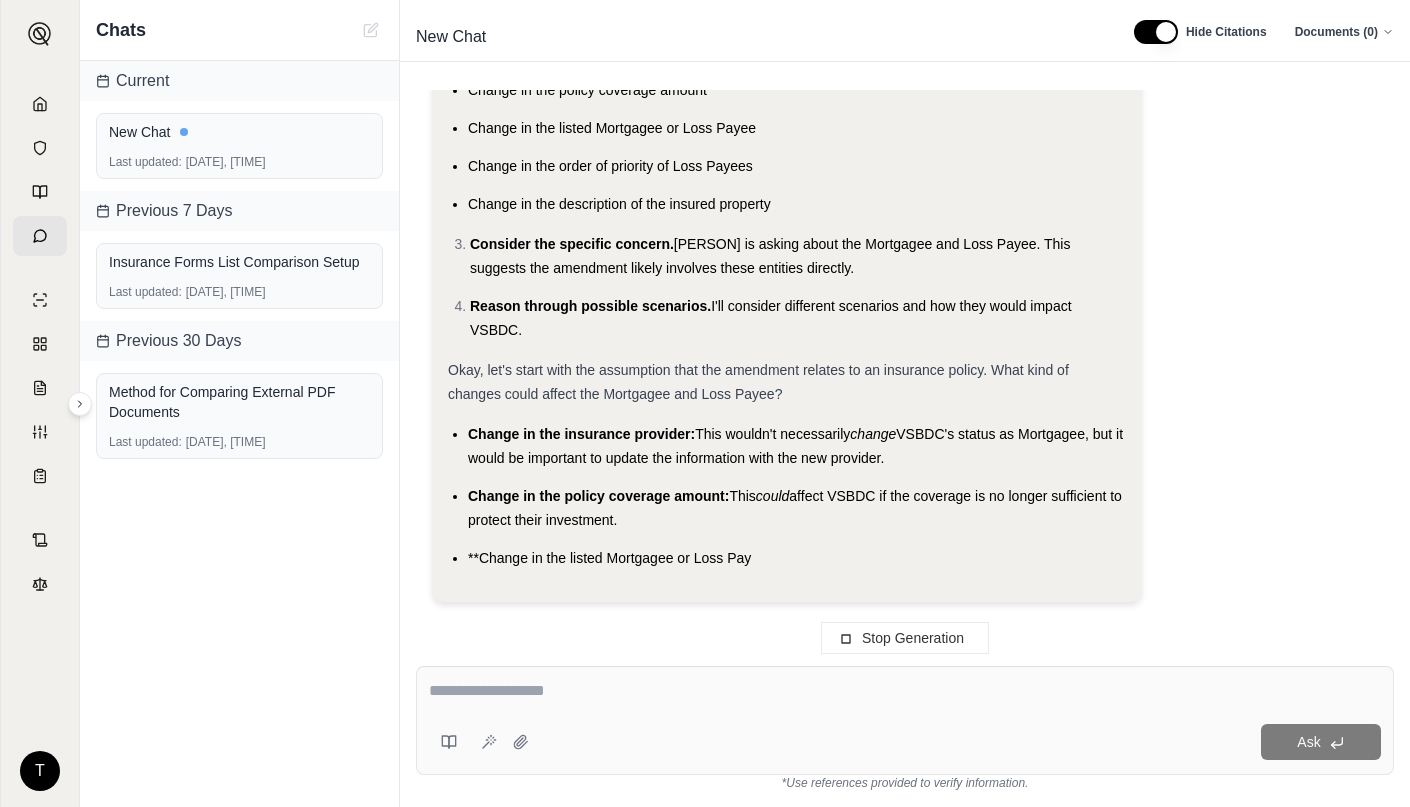 scroll, scrollTop: 706, scrollLeft: 0, axis: vertical 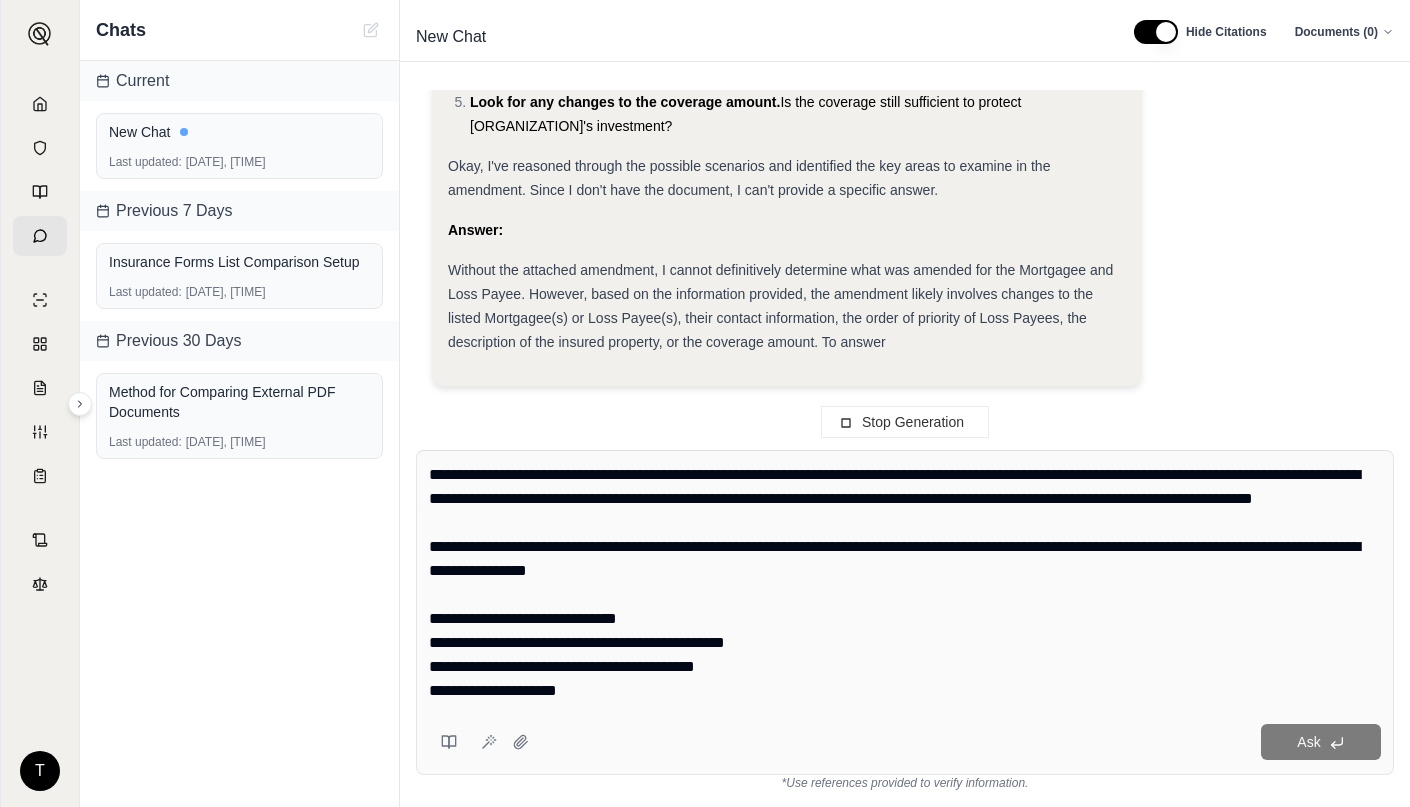 type on "**********" 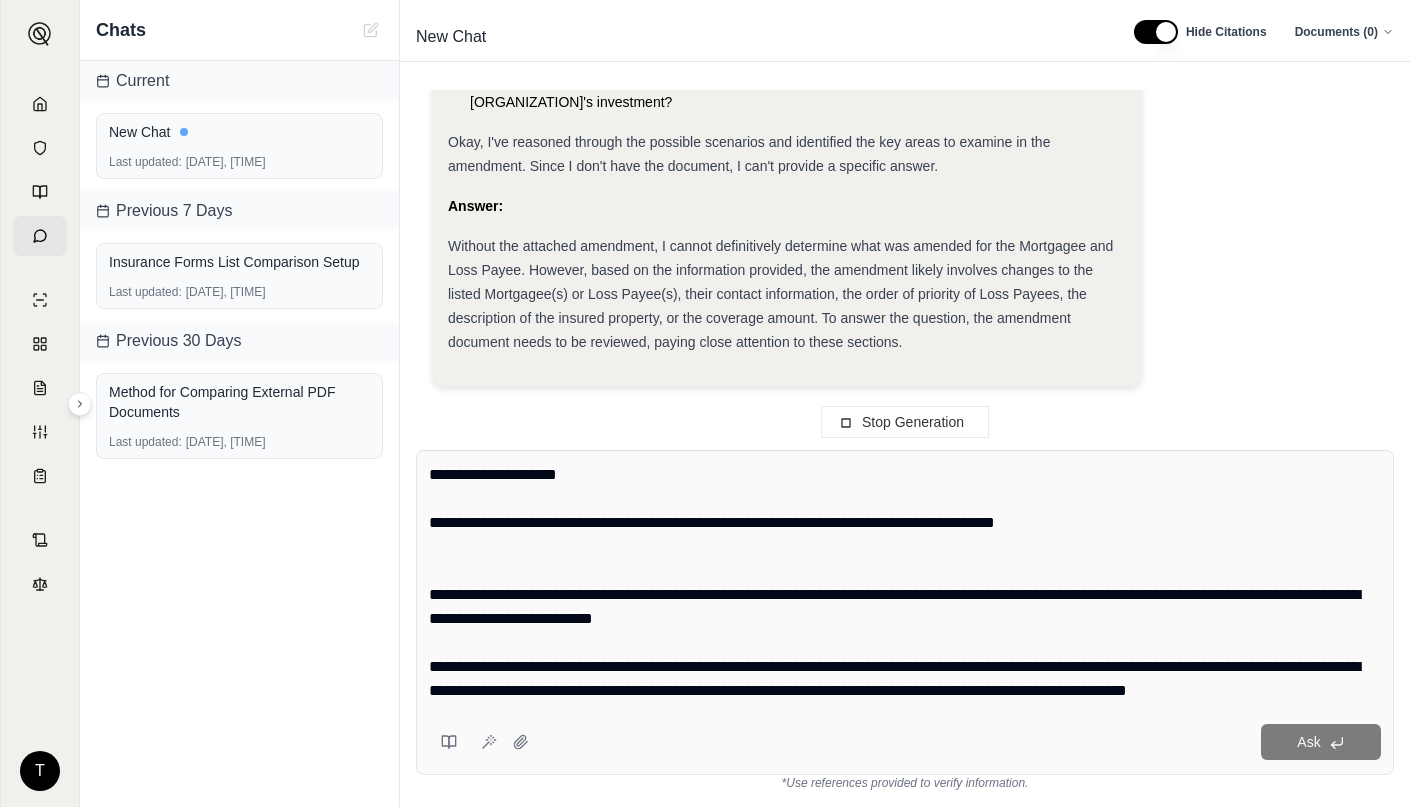scroll, scrollTop: 1660, scrollLeft: 0, axis: vertical 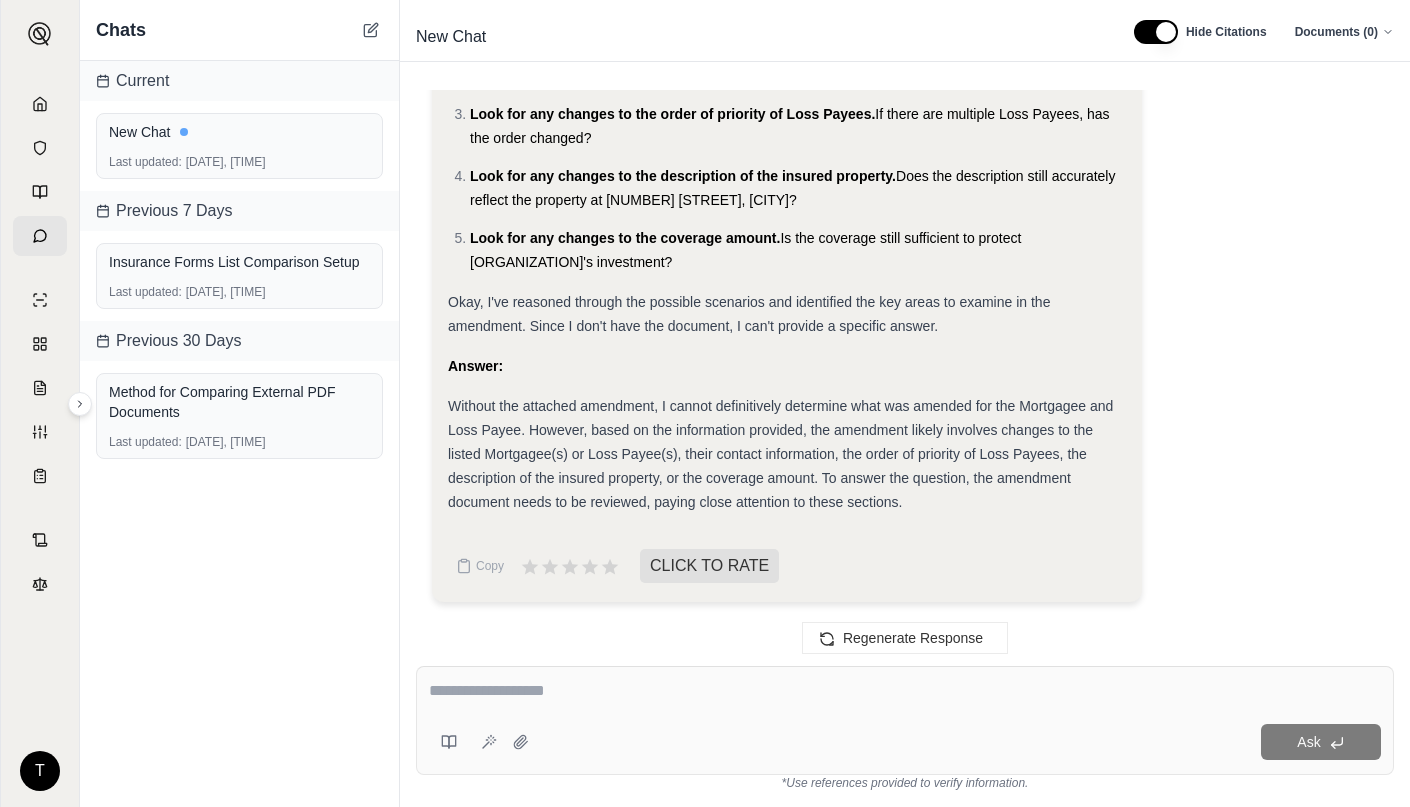 click at bounding box center (905, 694) 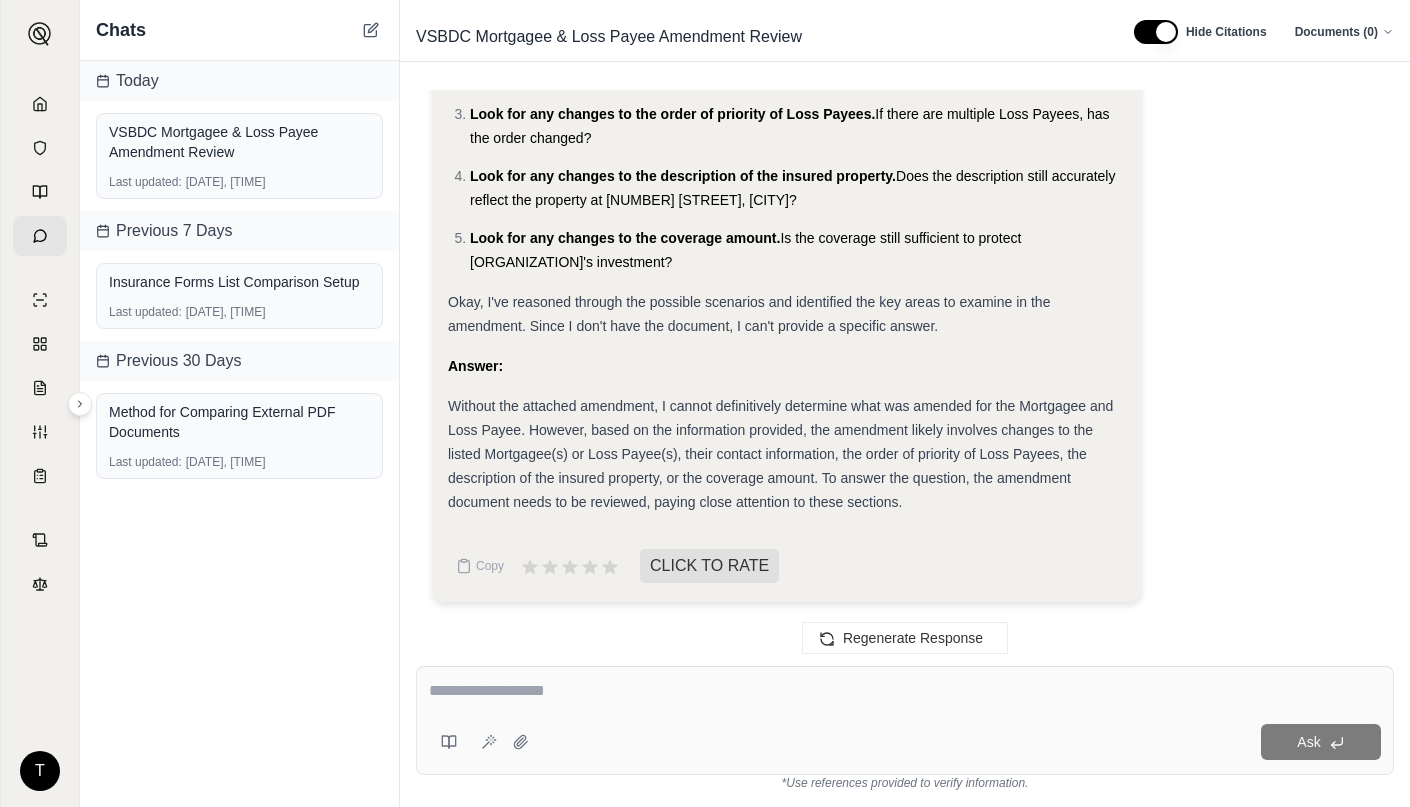 scroll, scrollTop: 1716, scrollLeft: 0, axis: vertical 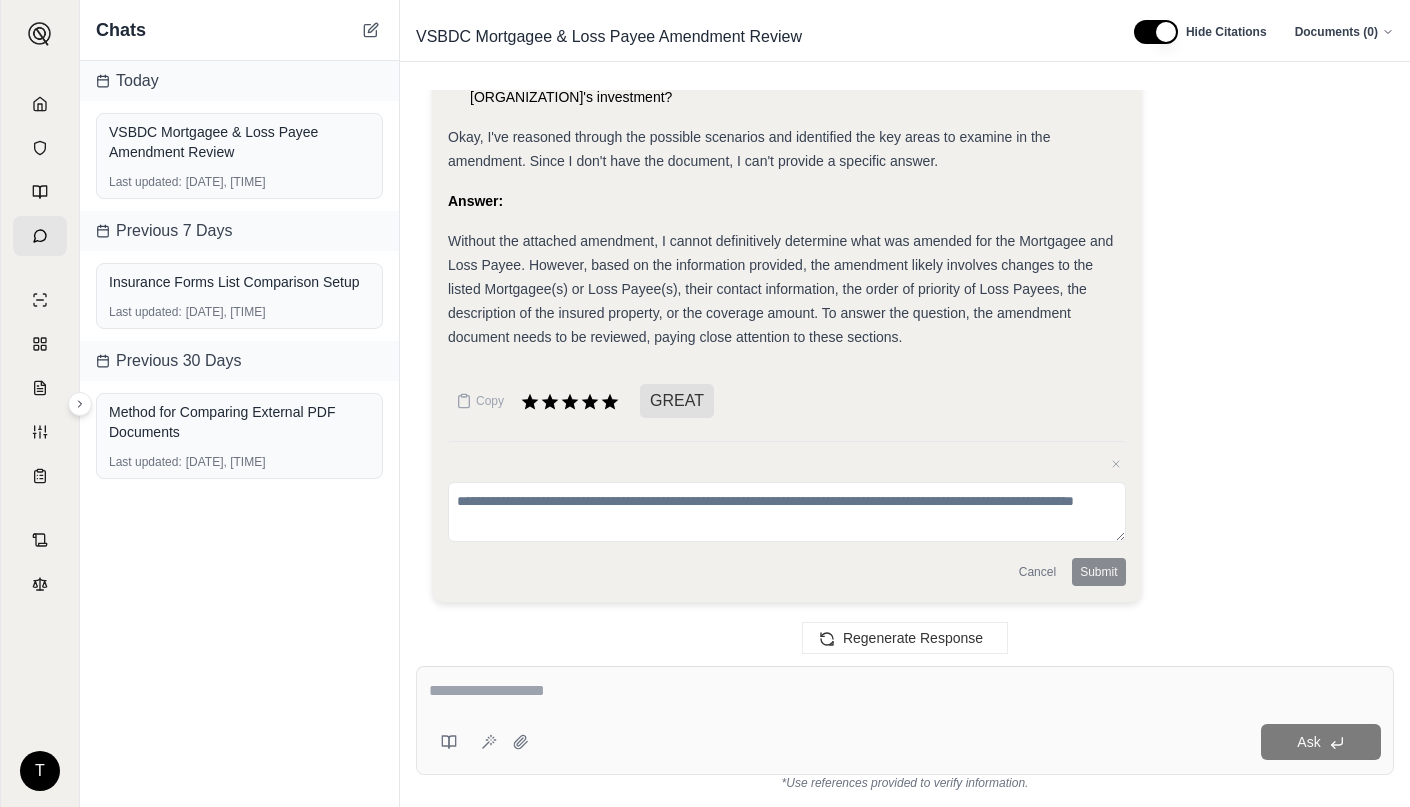 click at bounding box center [905, 691] 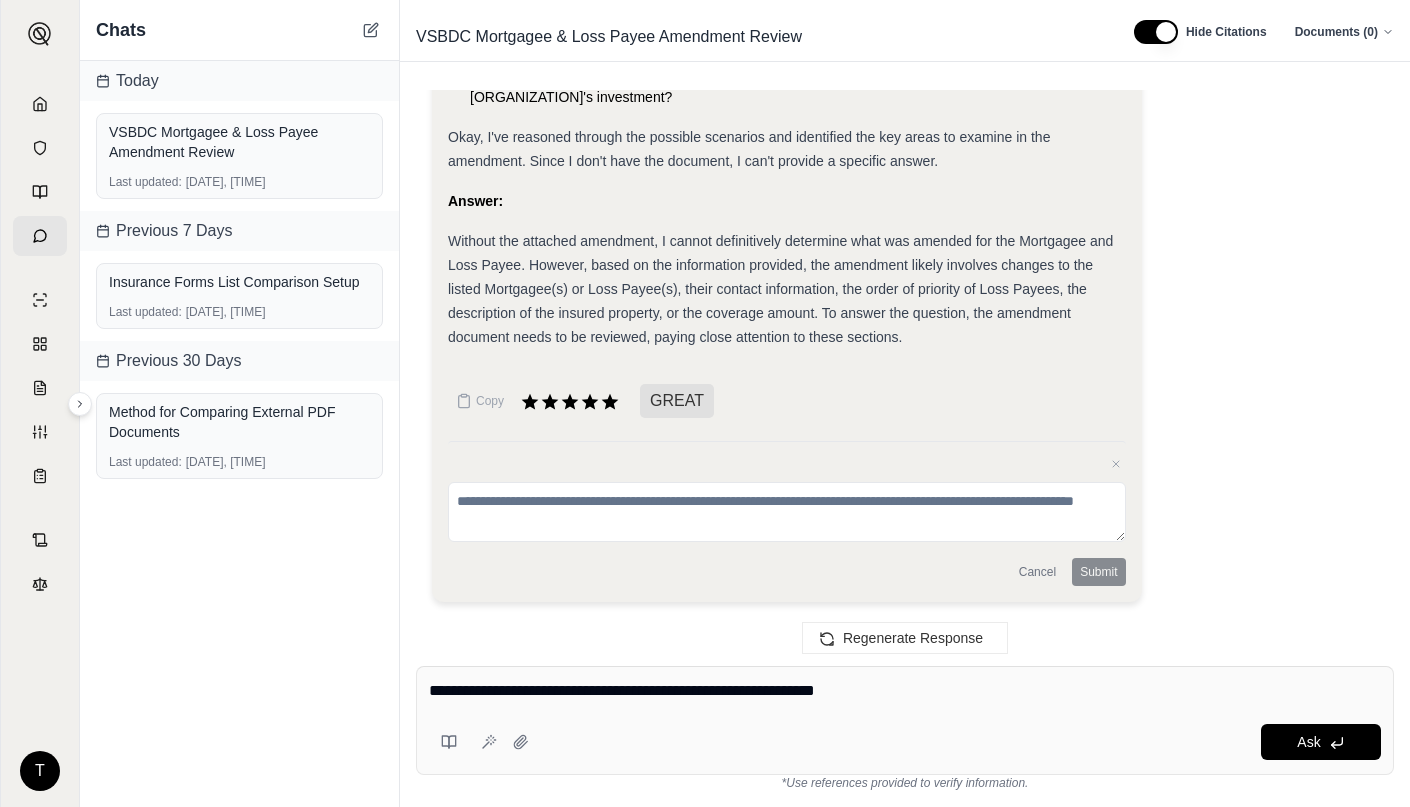 paste on "**********" 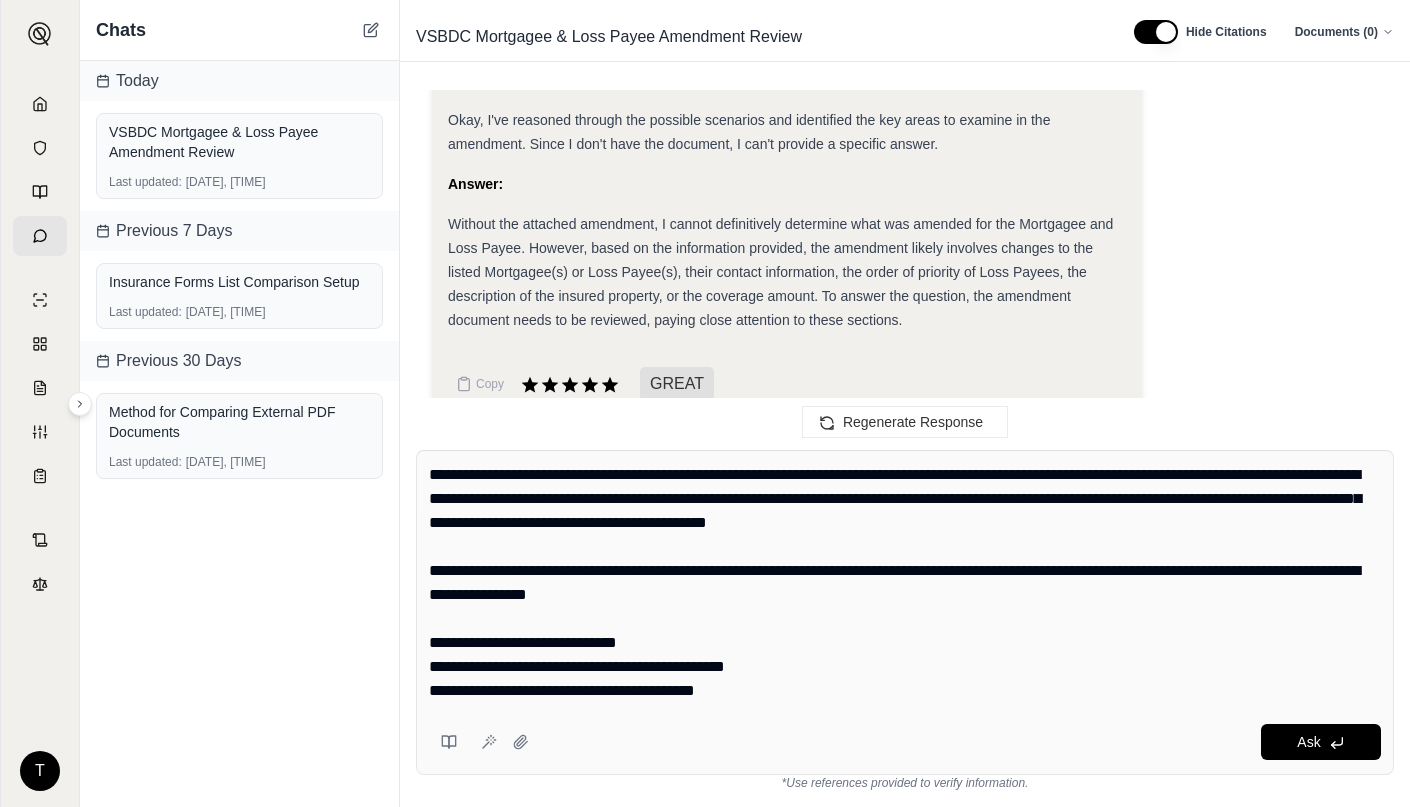 scroll, scrollTop: 356, scrollLeft: 0, axis: vertical 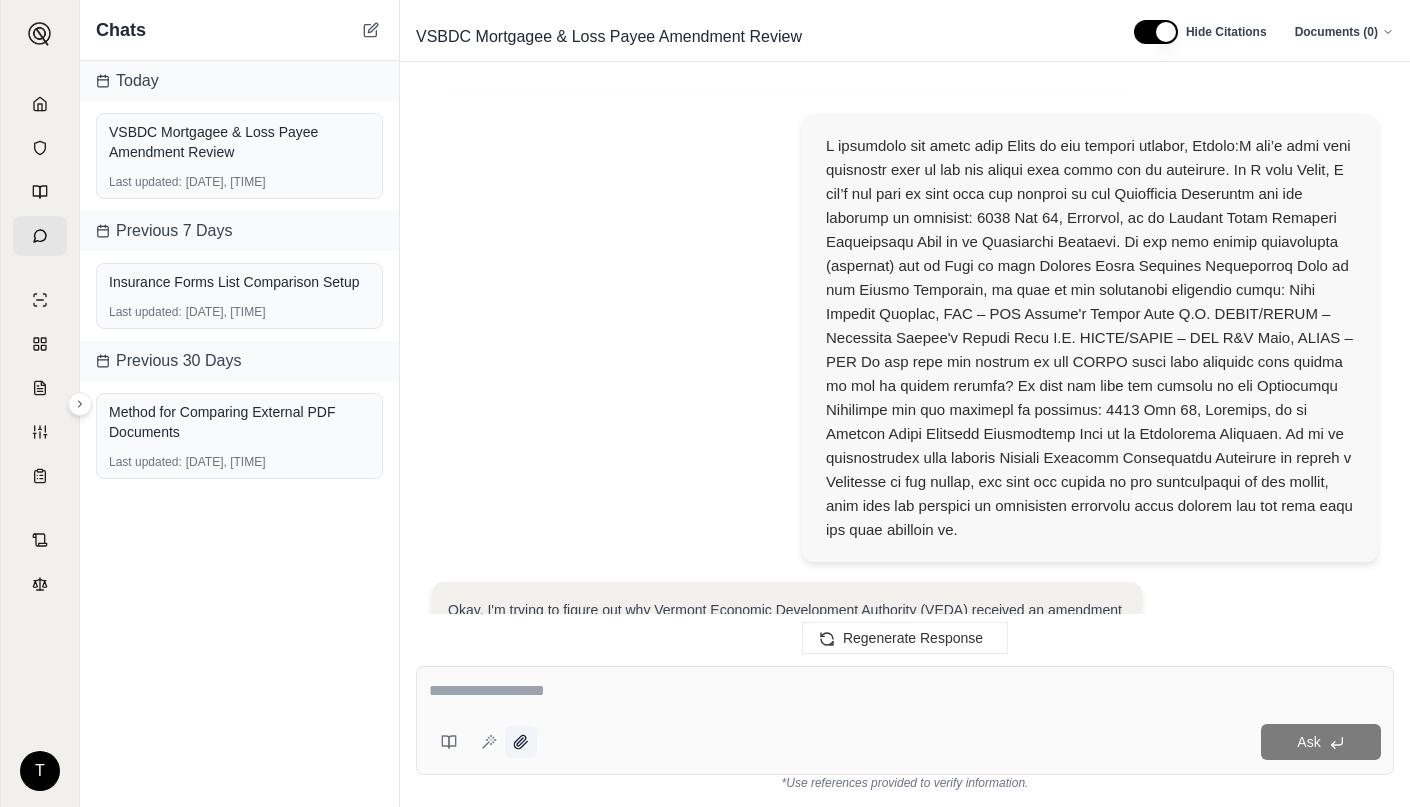 click 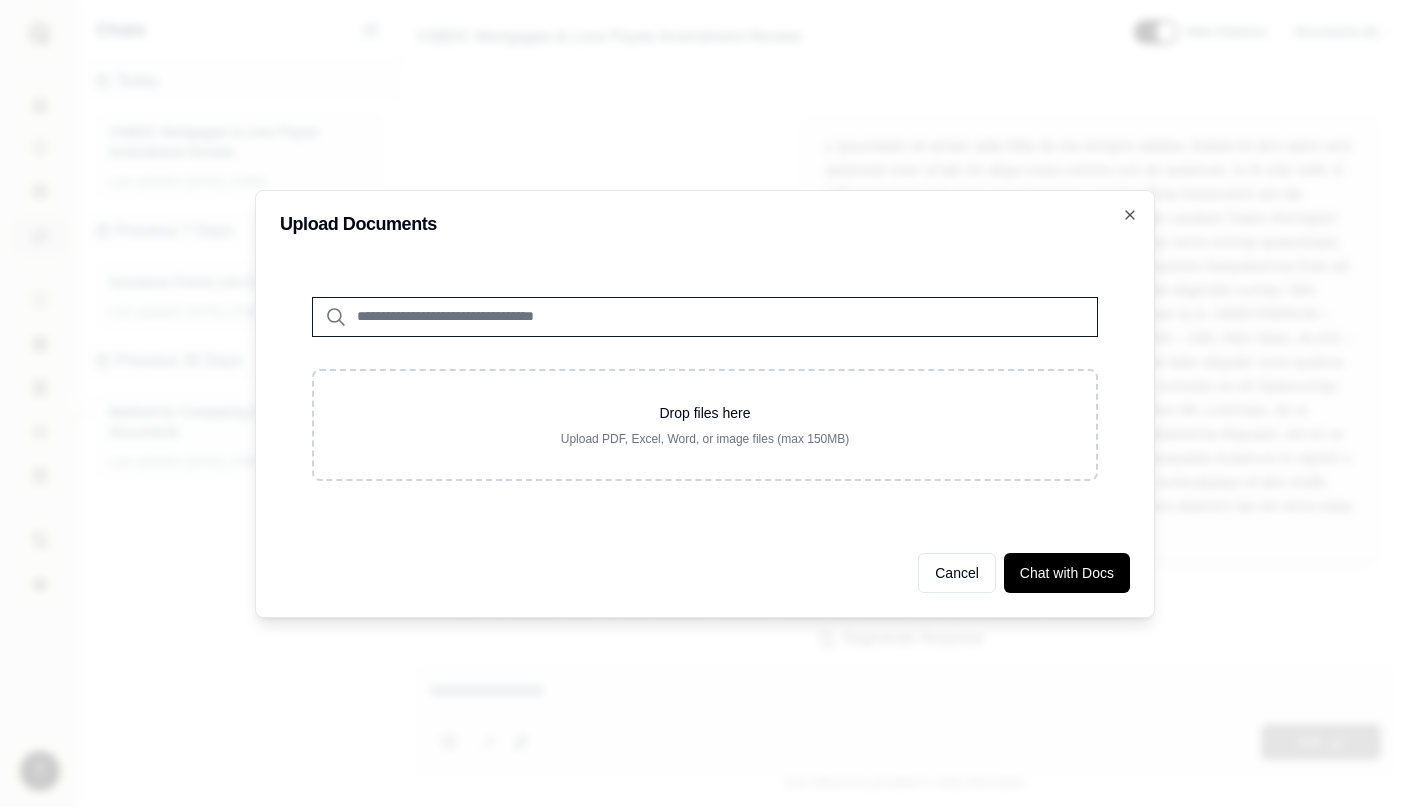 scroll, scrollTop: 3947, scrollLeft: 0, axis: vertical 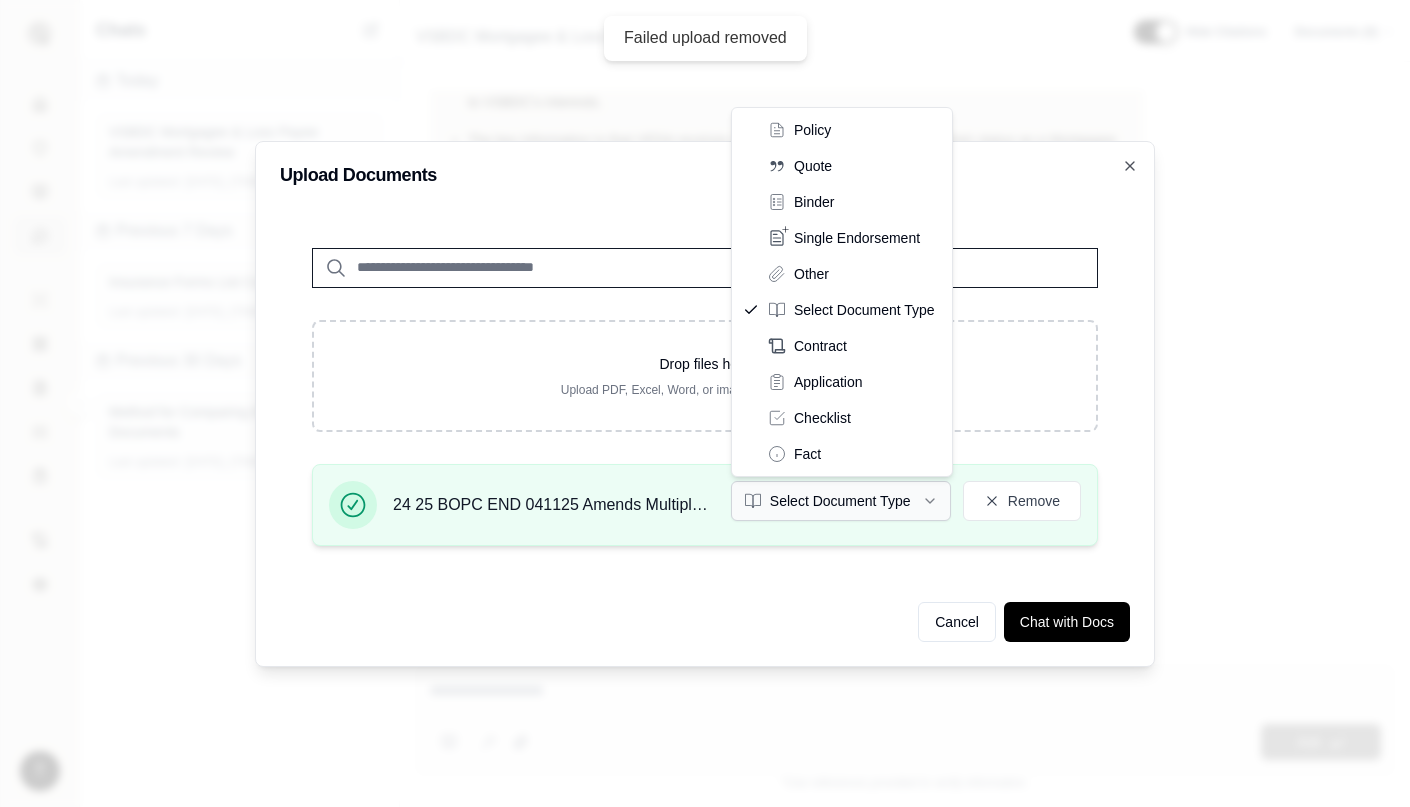 click on "Select Document Type" at bounding box center (841, 501) 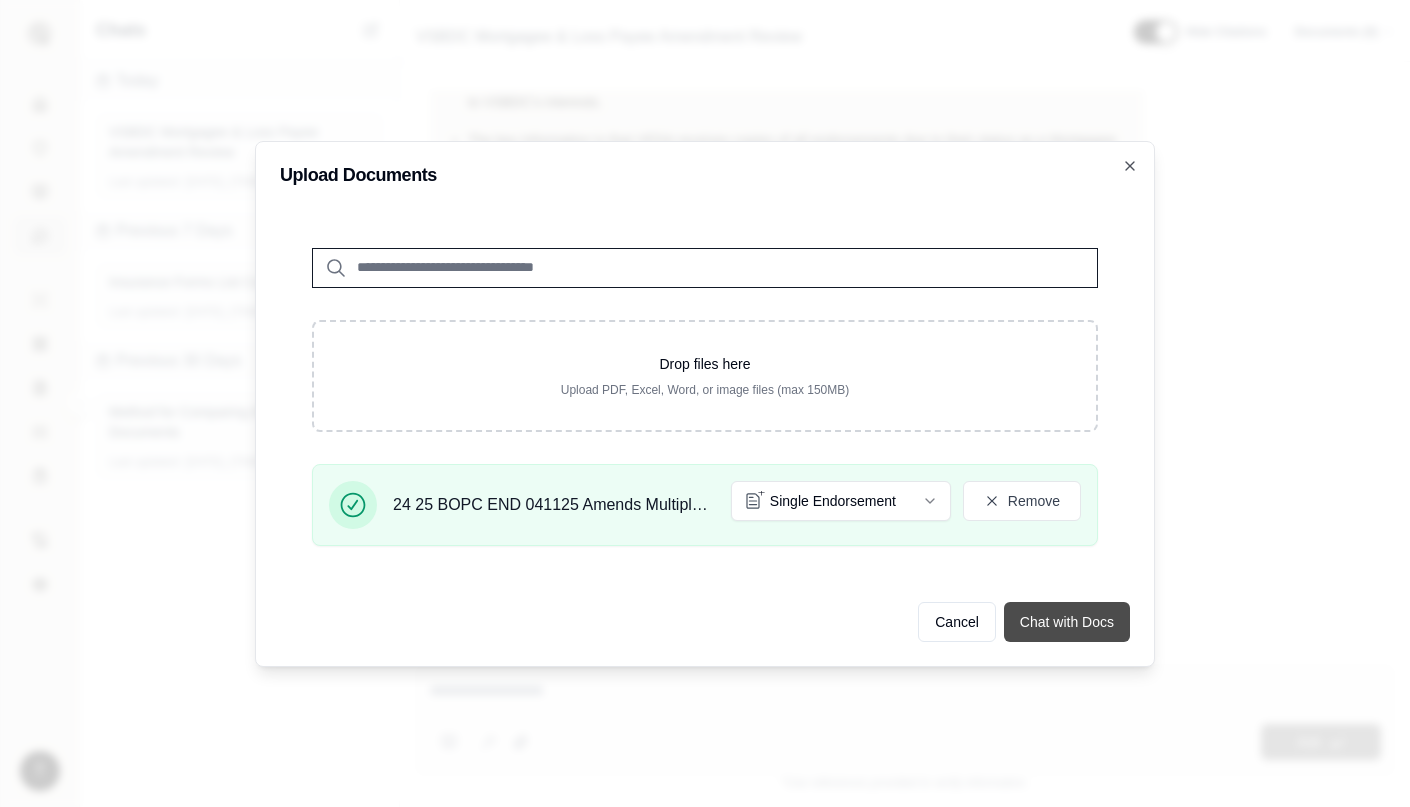 click on "Chat with Docs" at bounding box center [1067, 622] 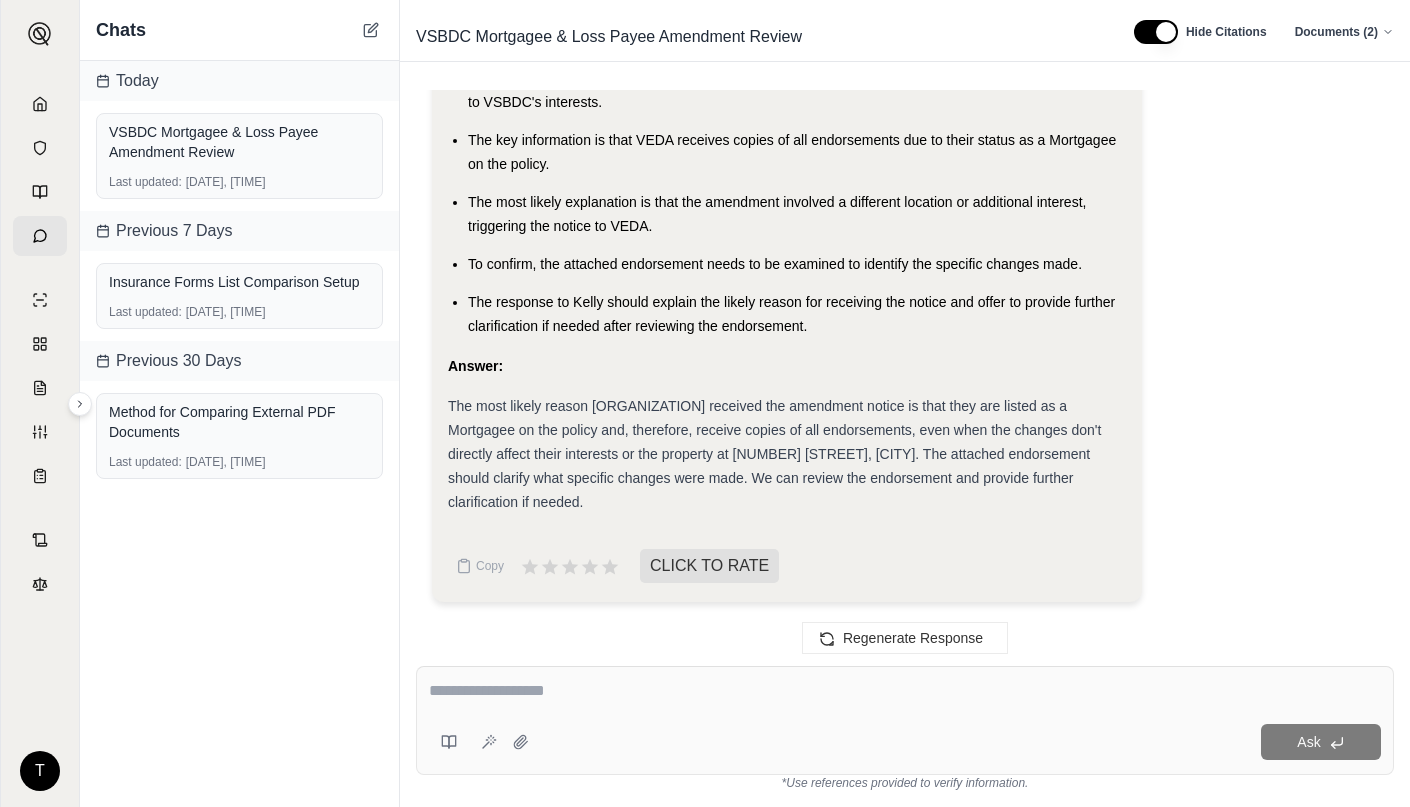 scroll, scrollTop: 3947, scrollLeft: 0, axis: vertical 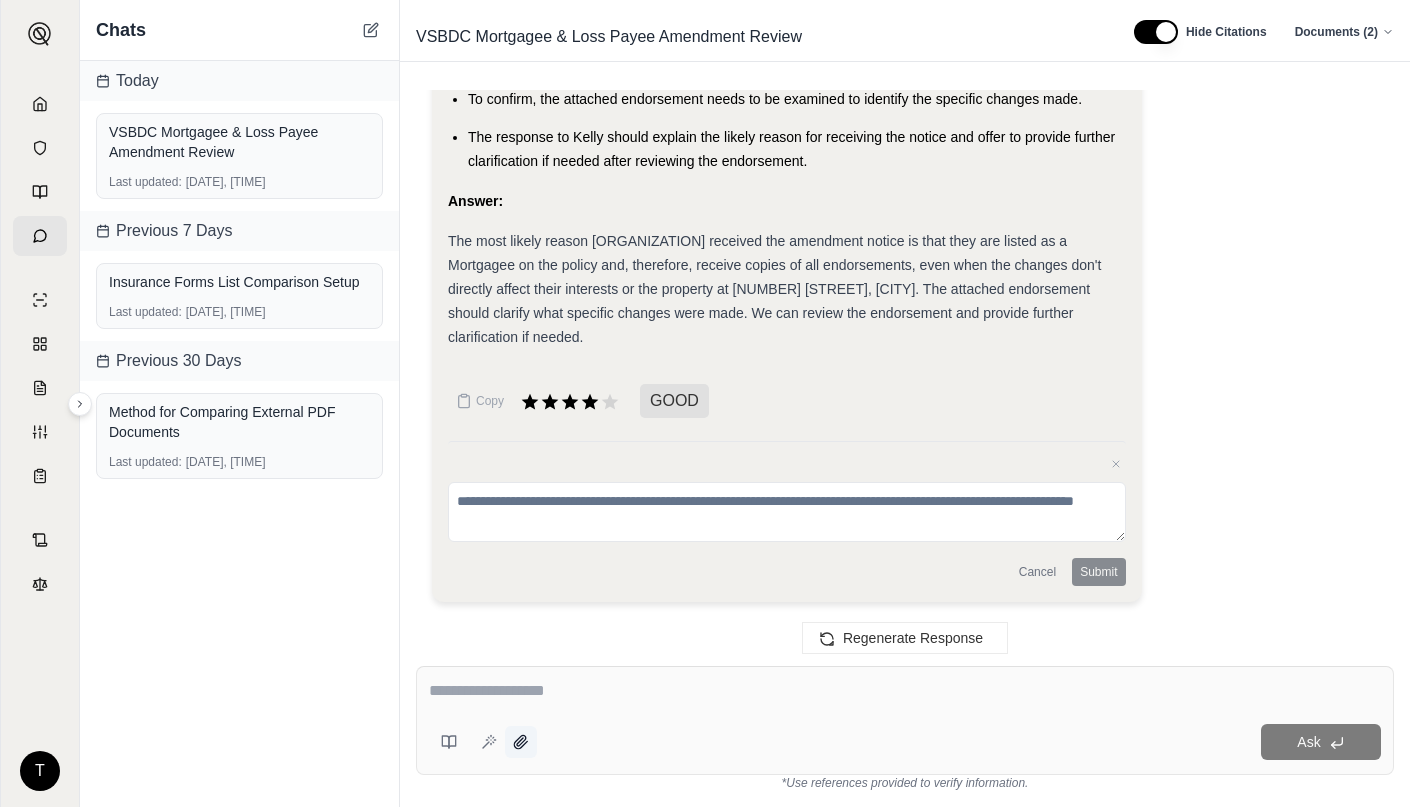click 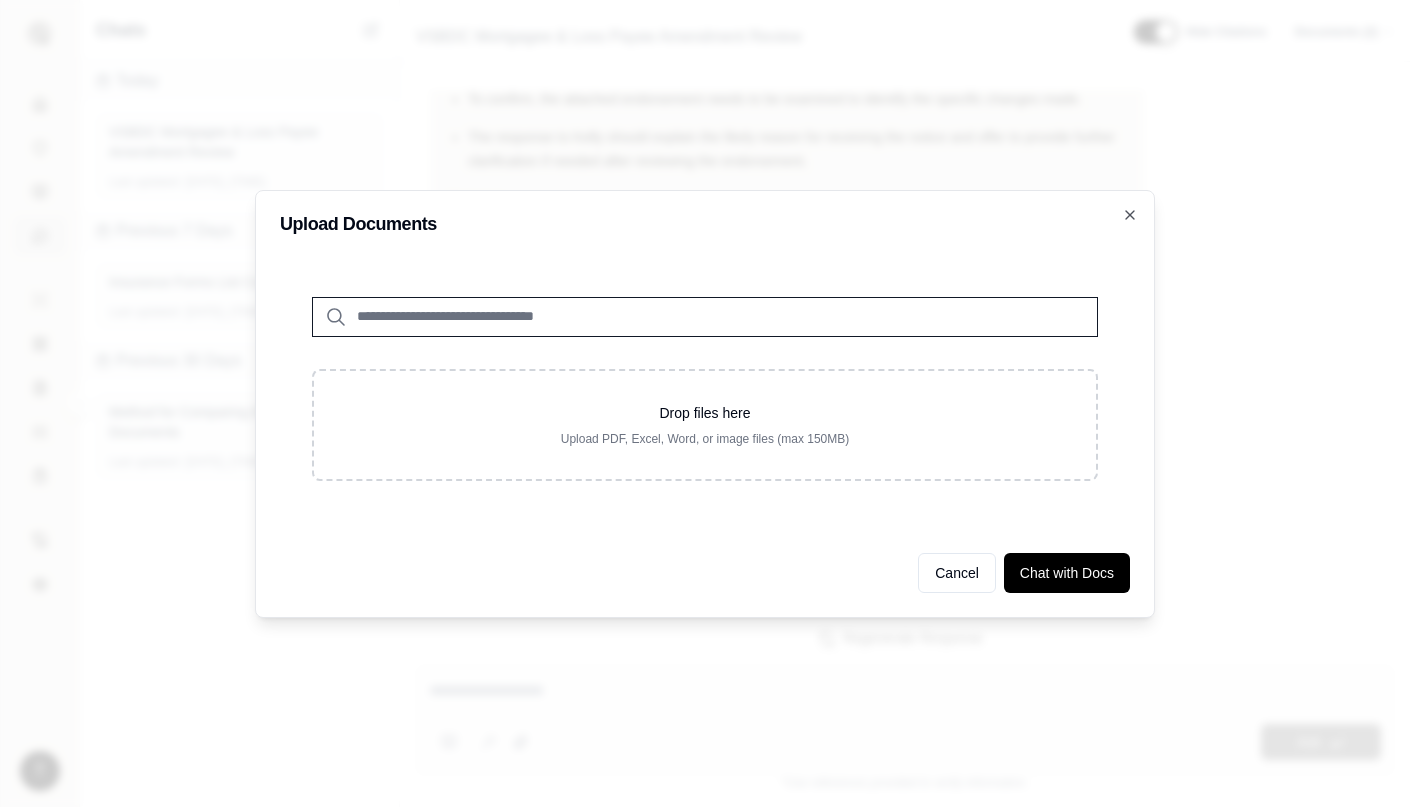 scroll, scrollTop: 3947, scrollLeft: 0, axis: vertical 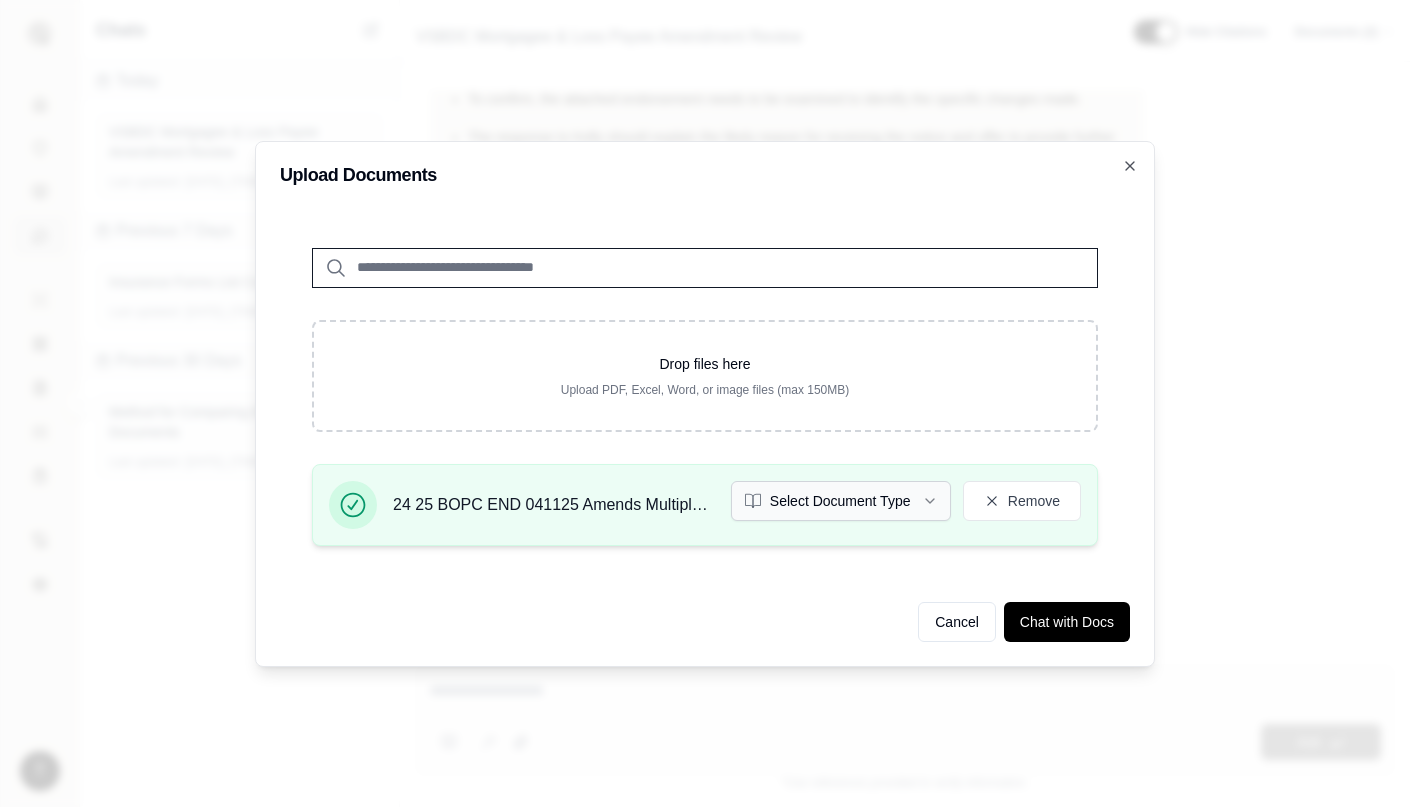 click 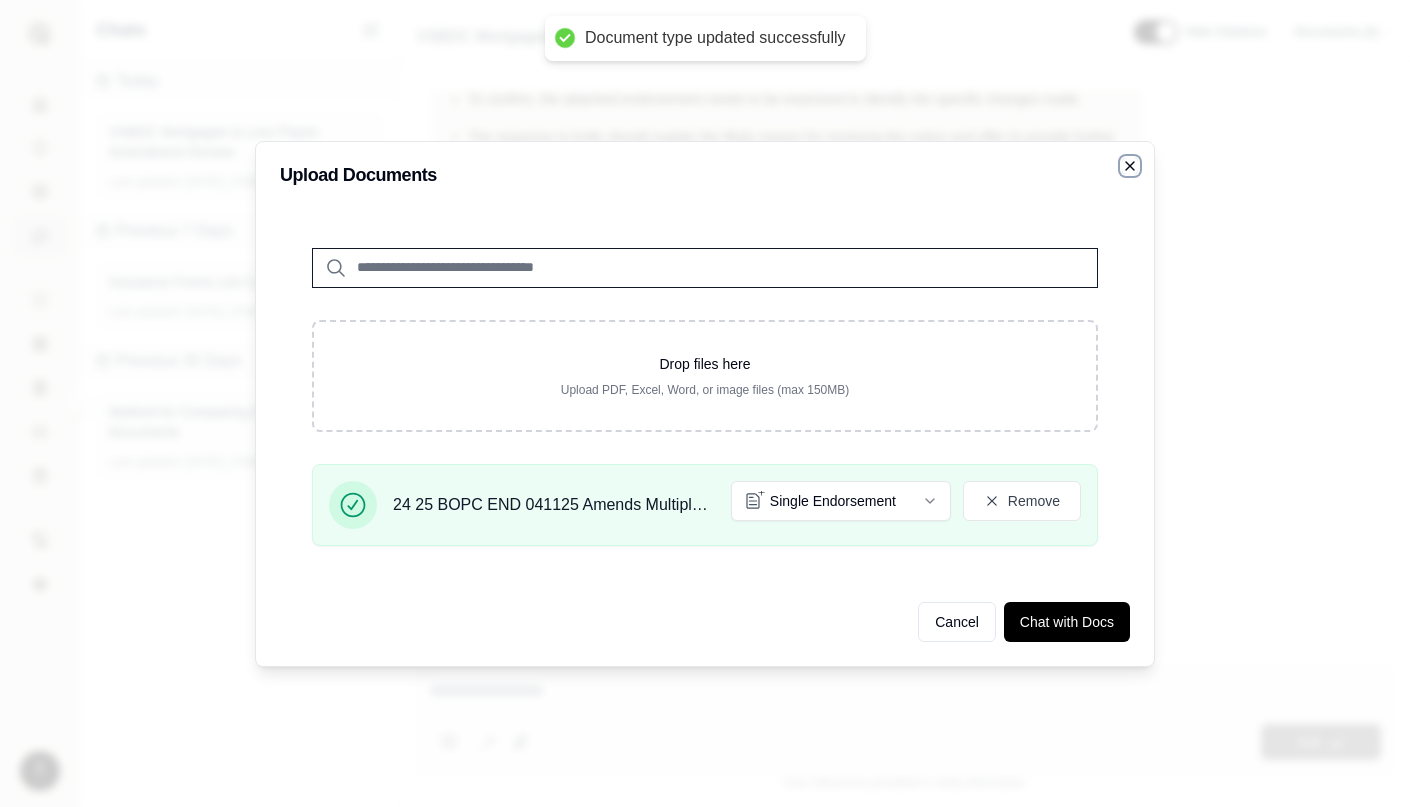 click 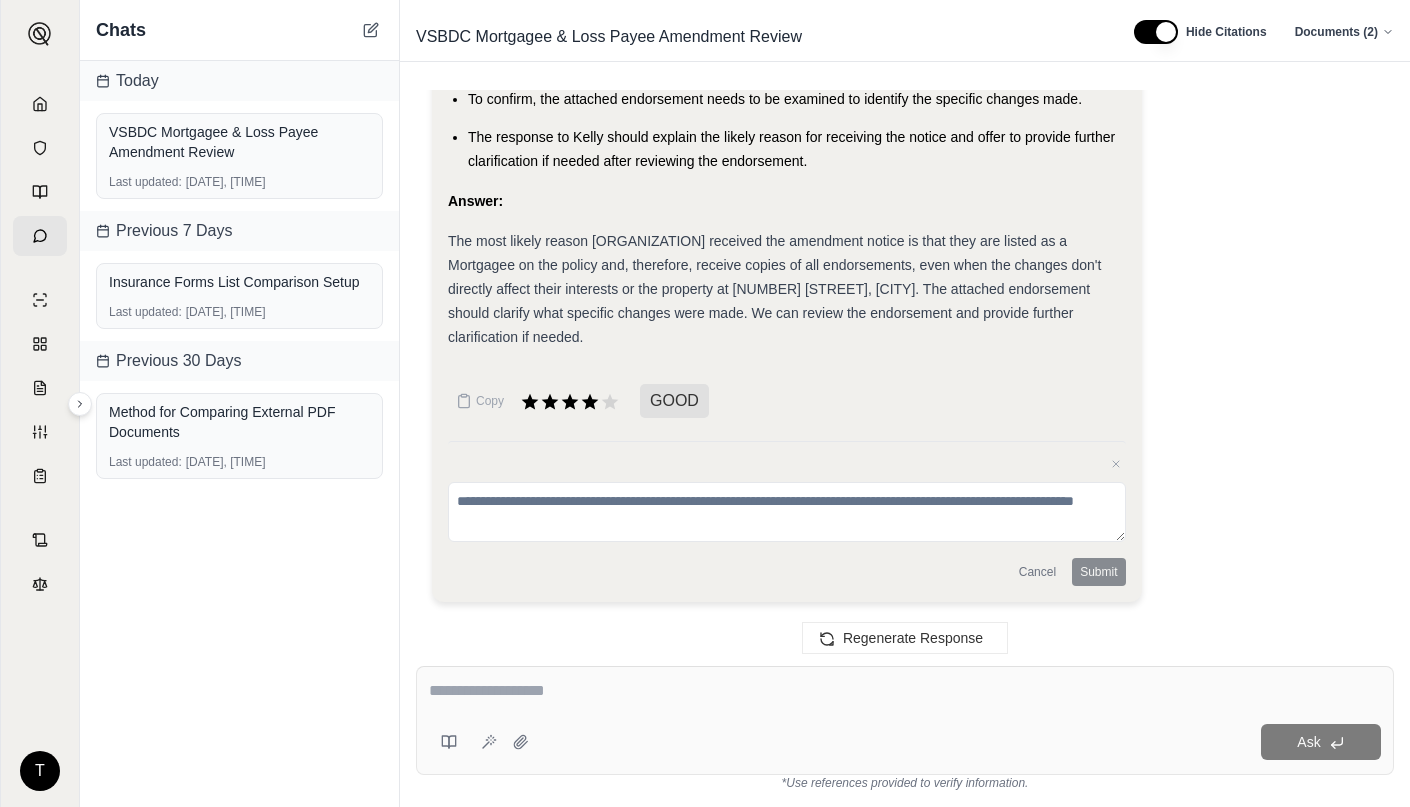 click at bounding box center [905, 691] 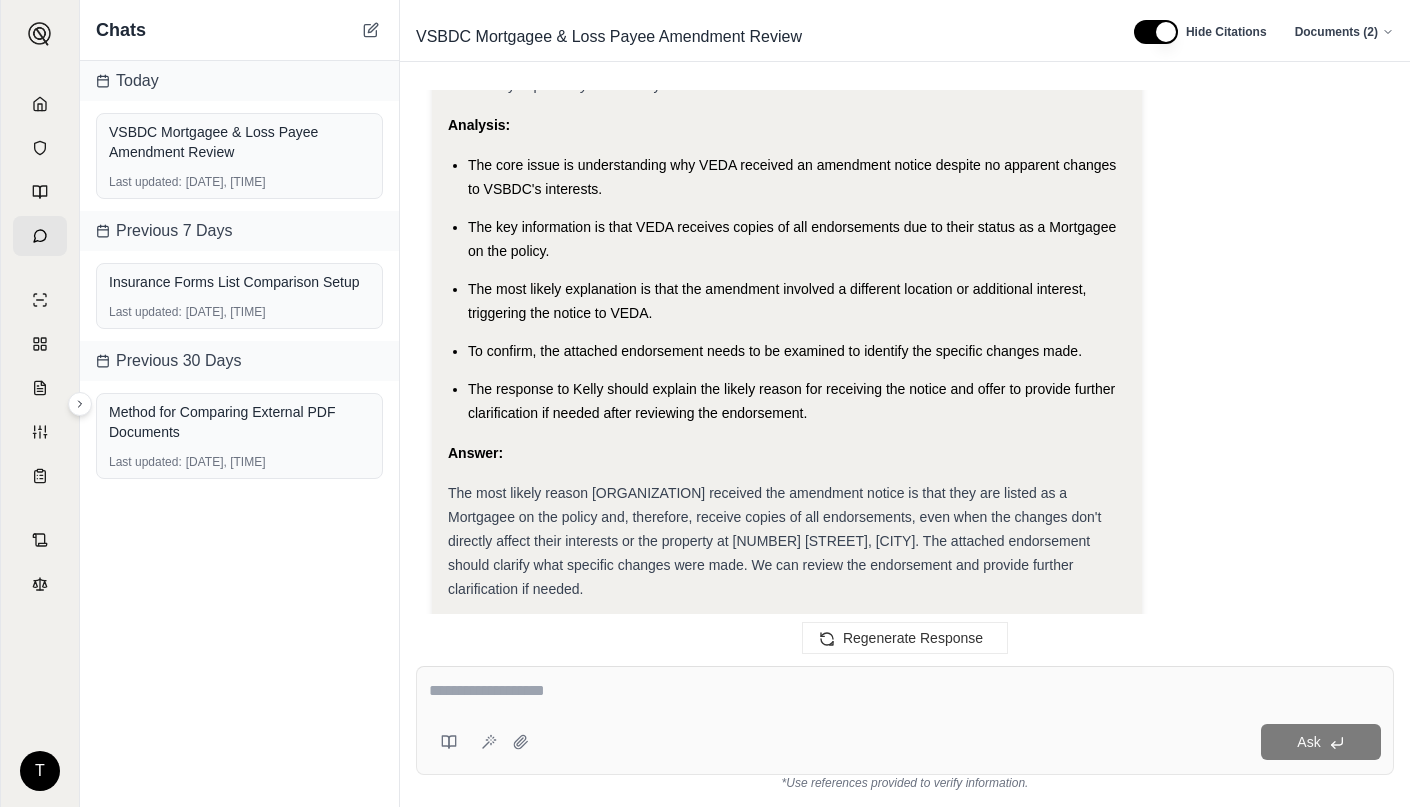 scroll, scrollTop: 3947, scrollLeft: 0, axis: vertical 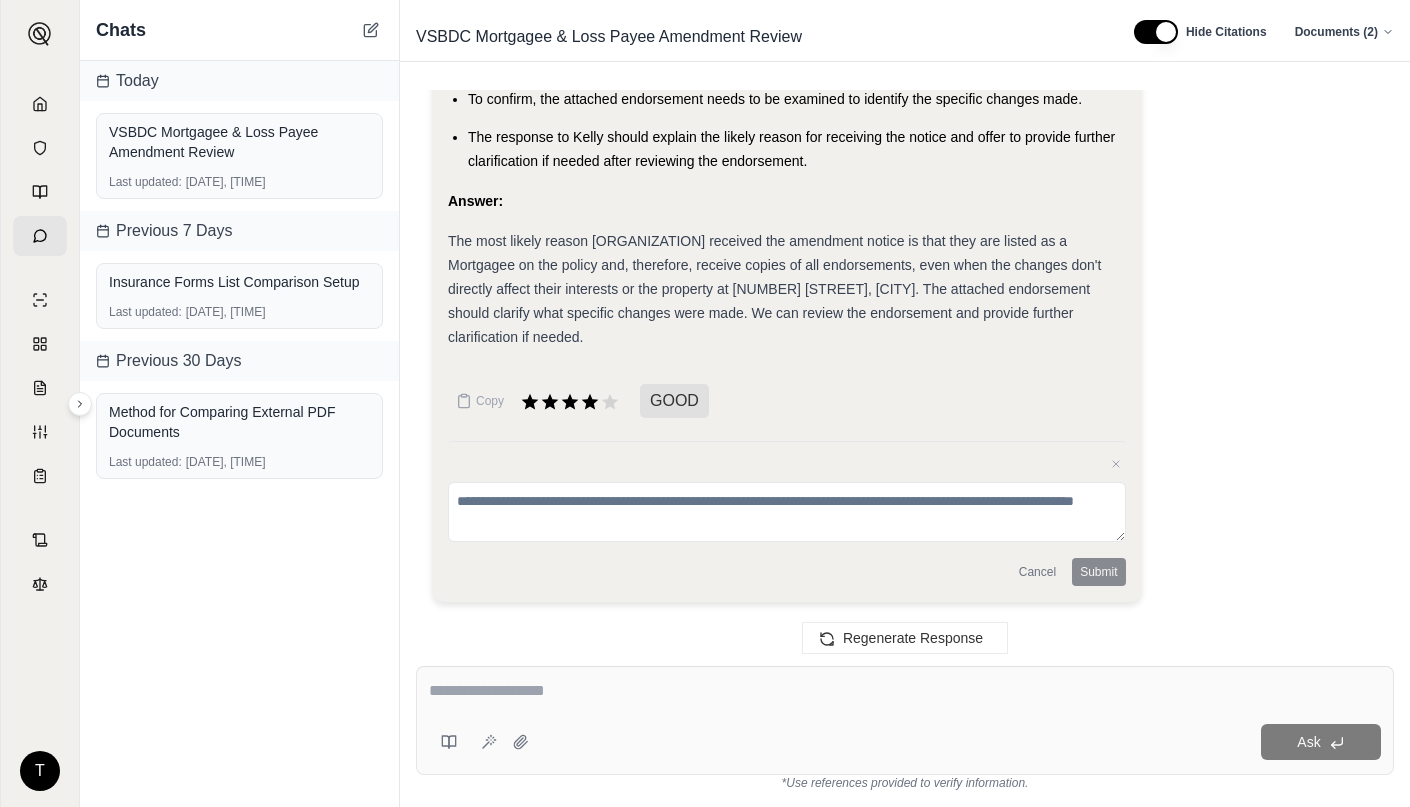 click on "Ask" at bounding box center [905, 720] 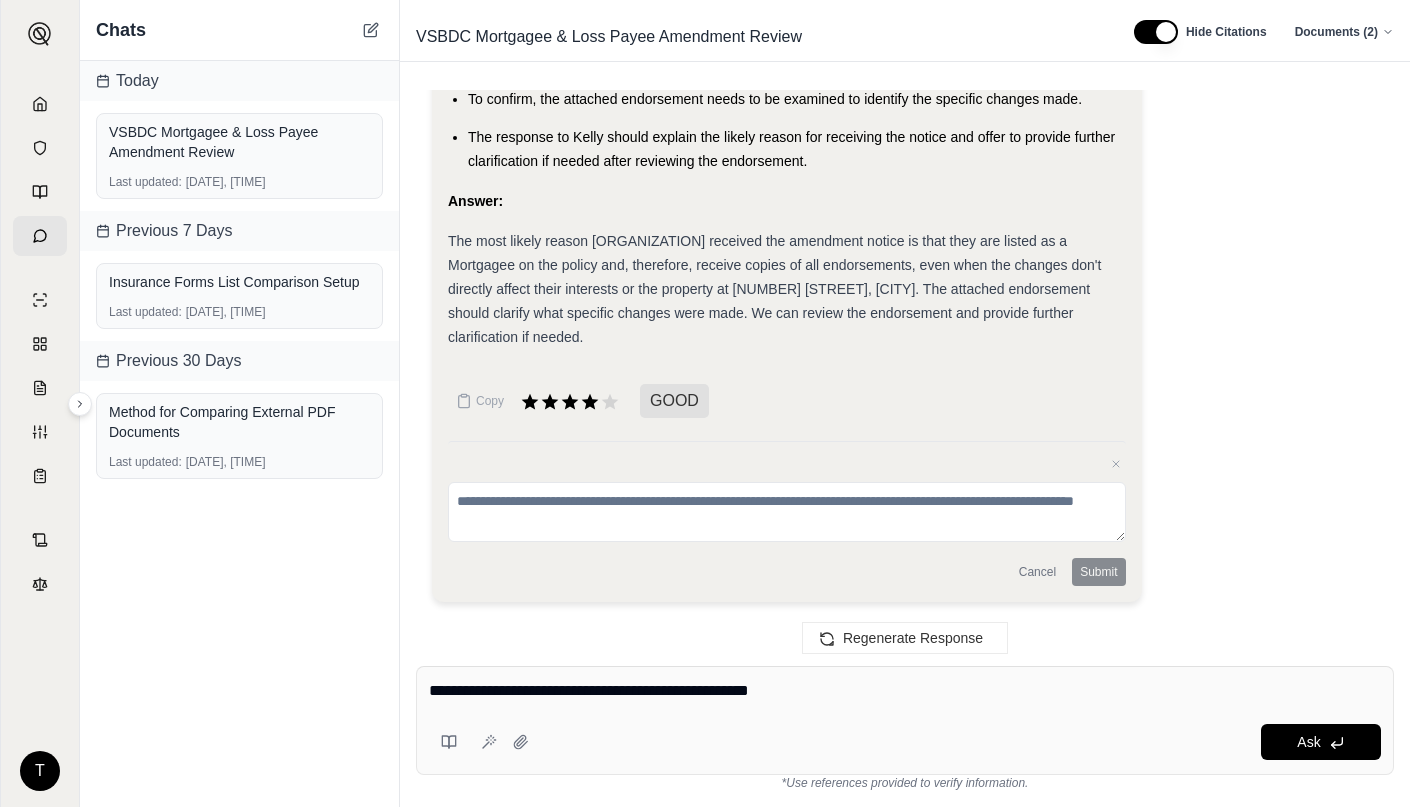 type on "**********" 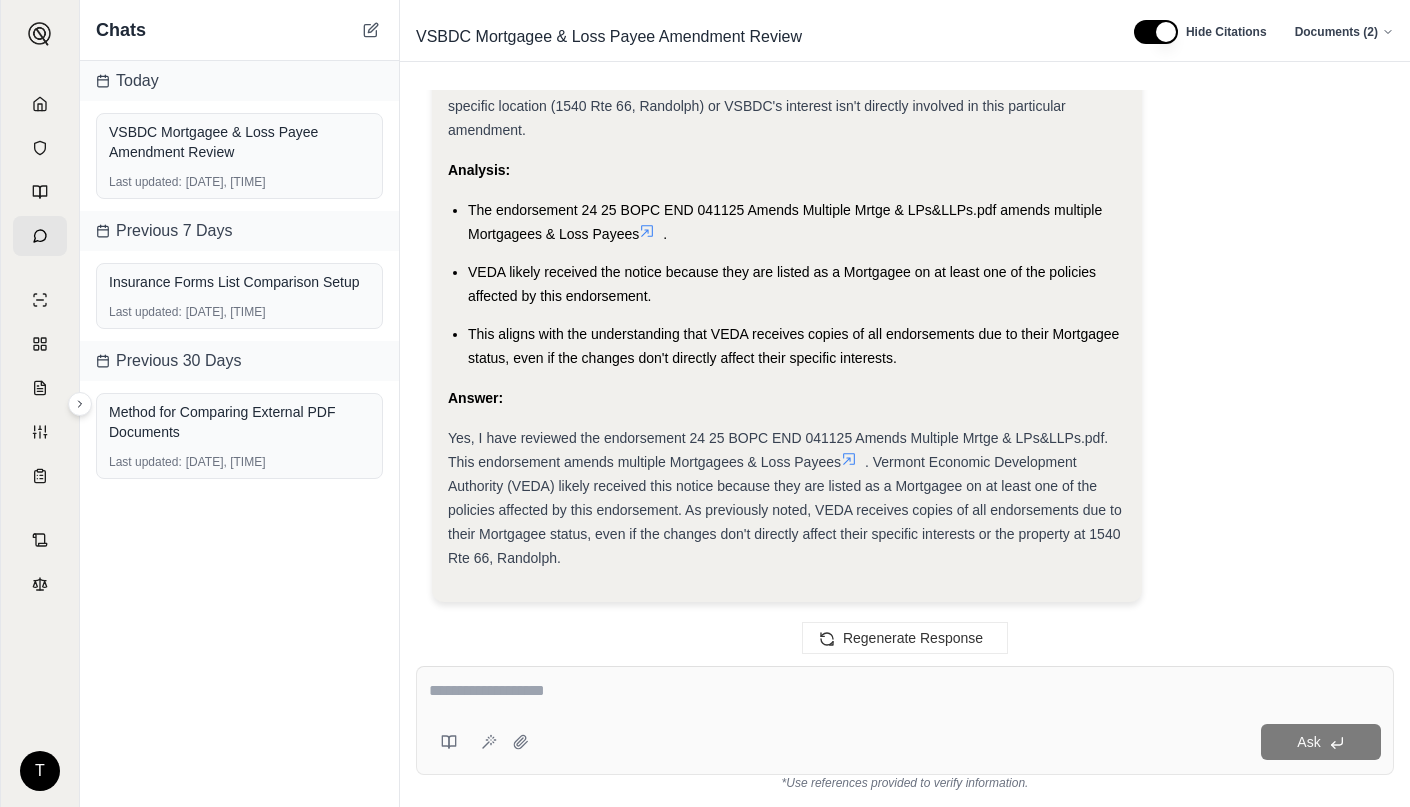 scroll, scrollTop: 5014, scrollLeft: 0, axis: vertical 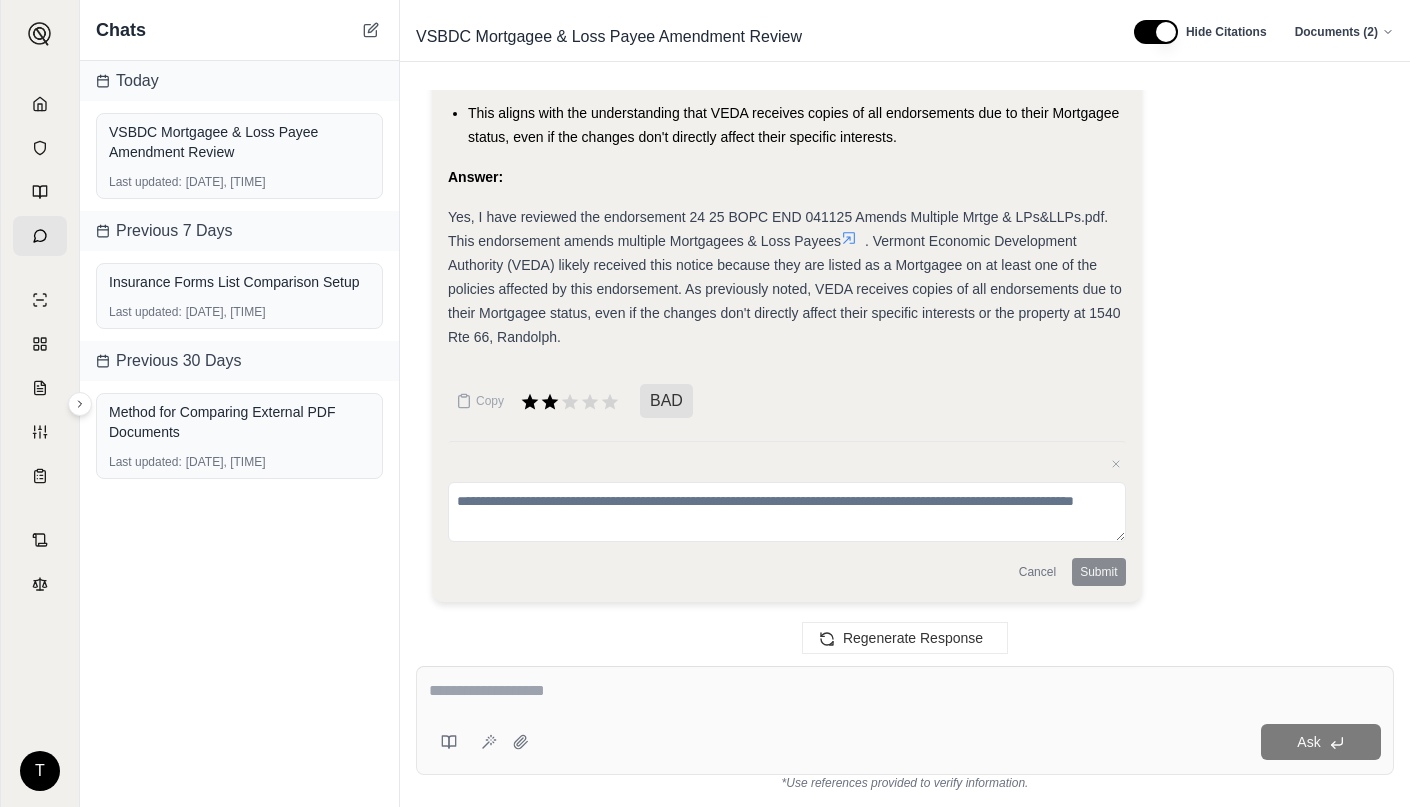 click at bounding box center [905, 691] 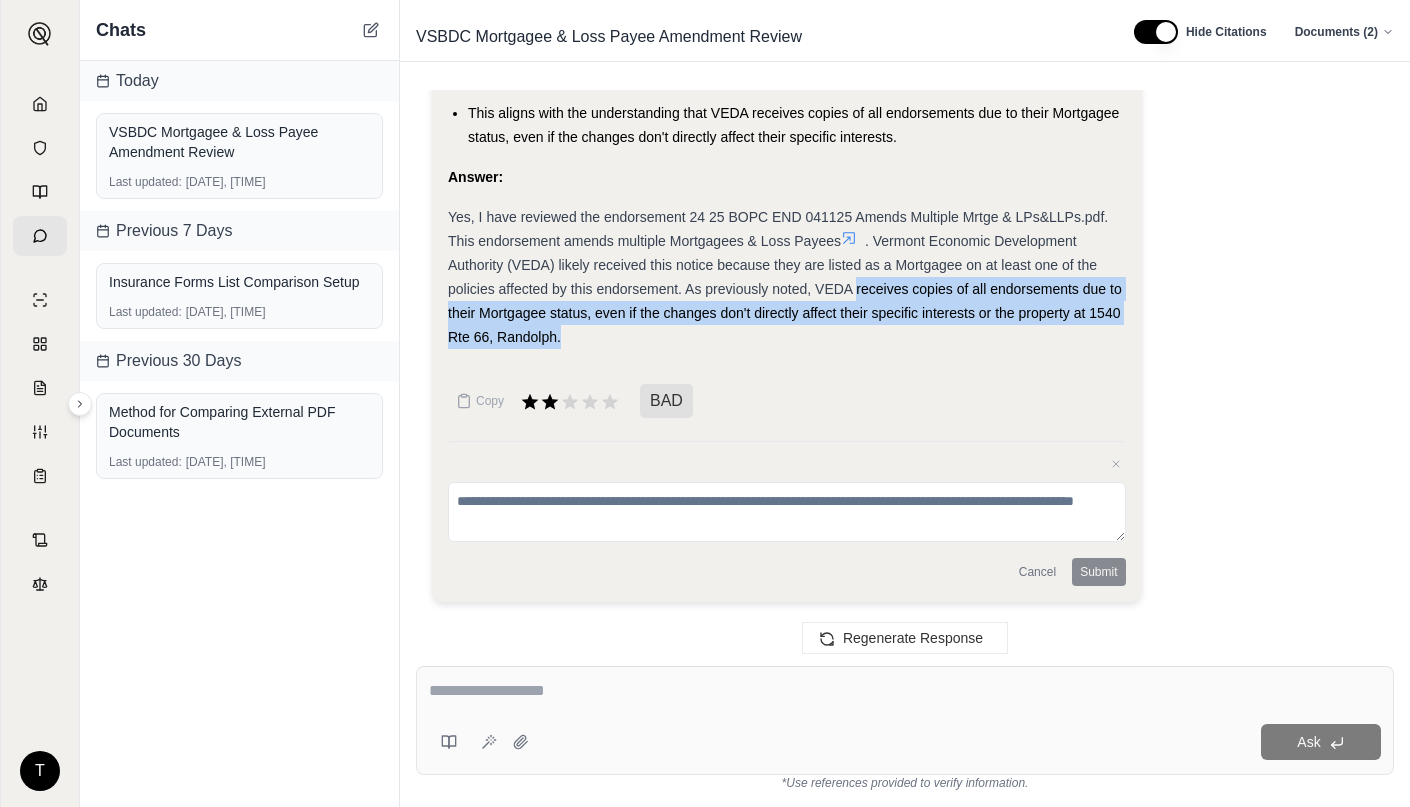 drag, startPoint x: 857, startPoint y: 295, endPoint x: 860, endPoint y: 334, distance: 39.115215 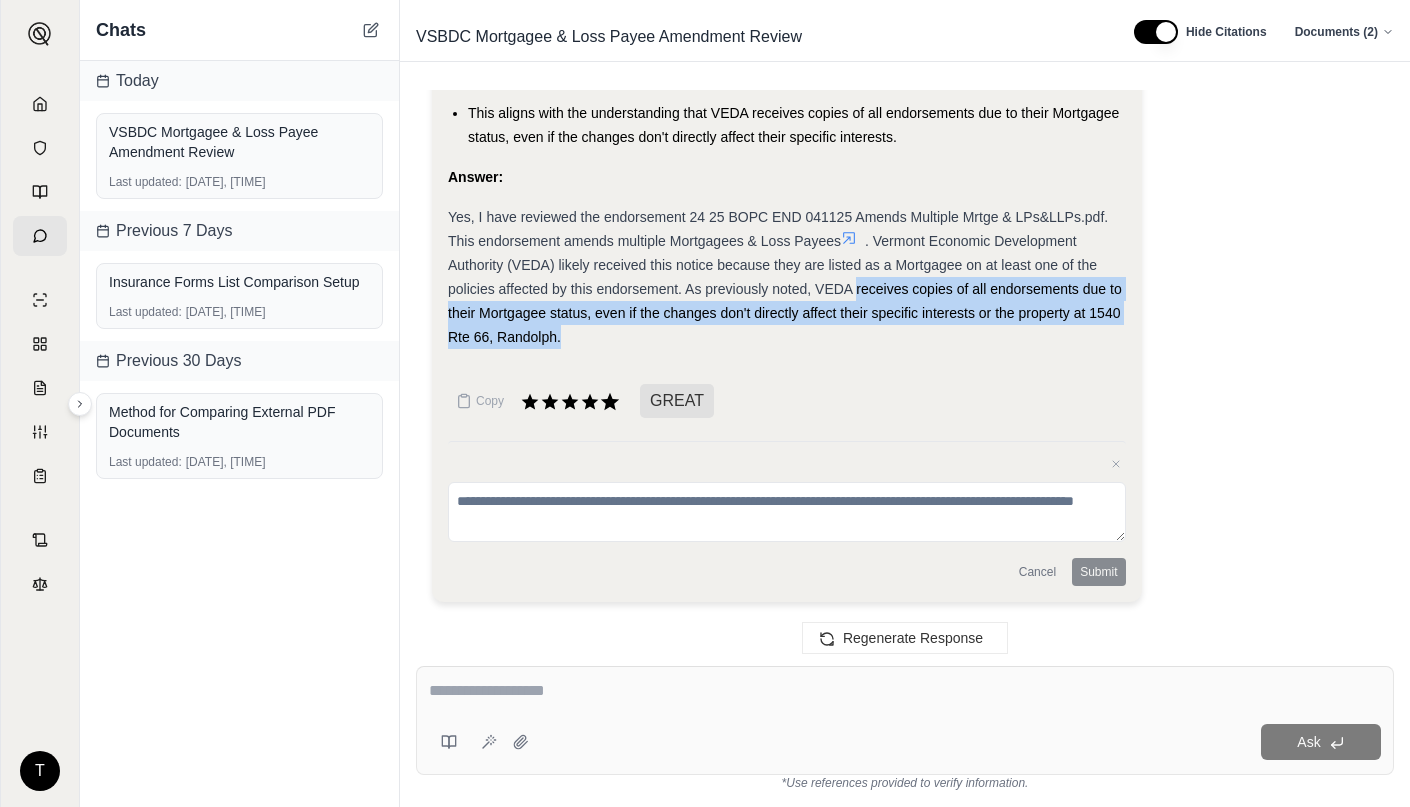 click 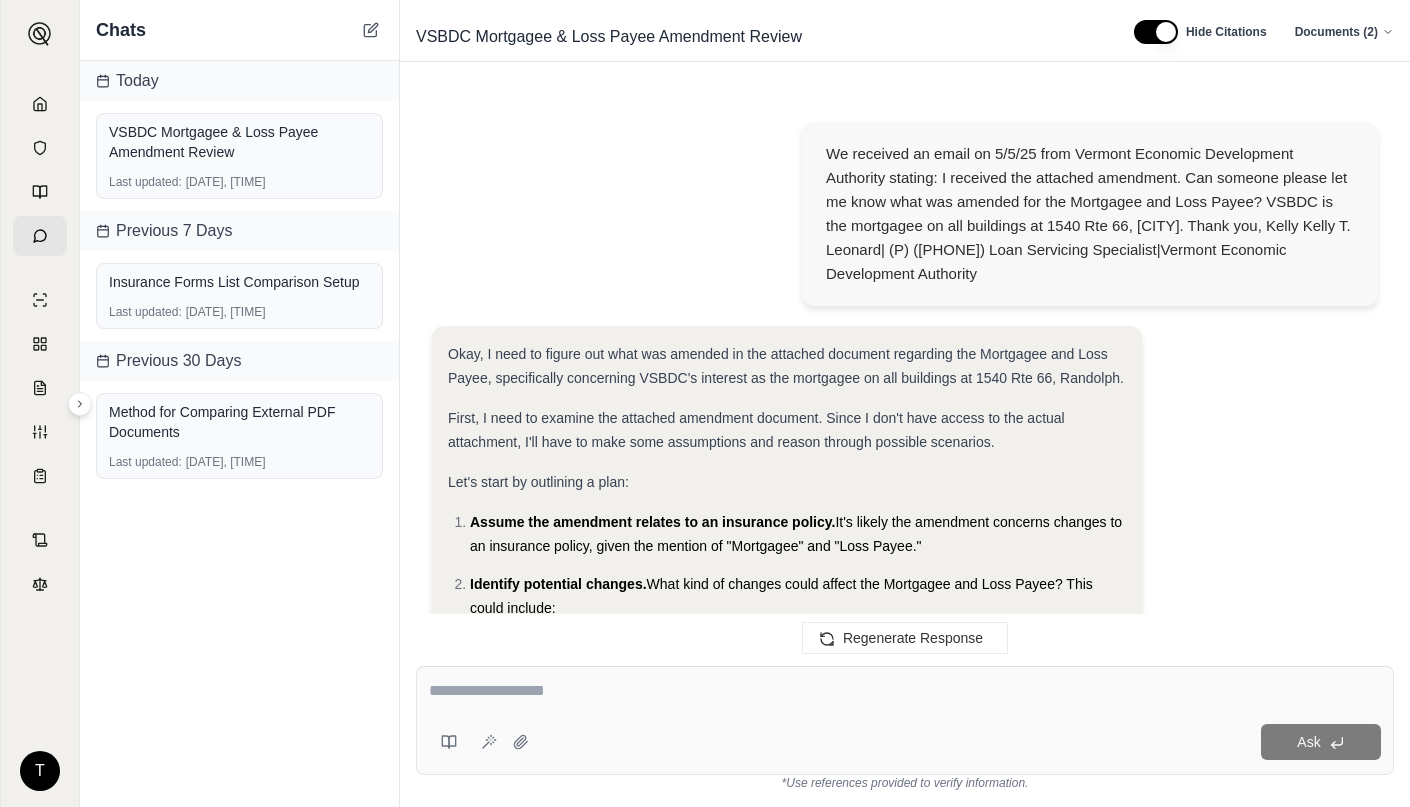 scroll, scrollTop: 0, scrollLeft: 0, axis: both 